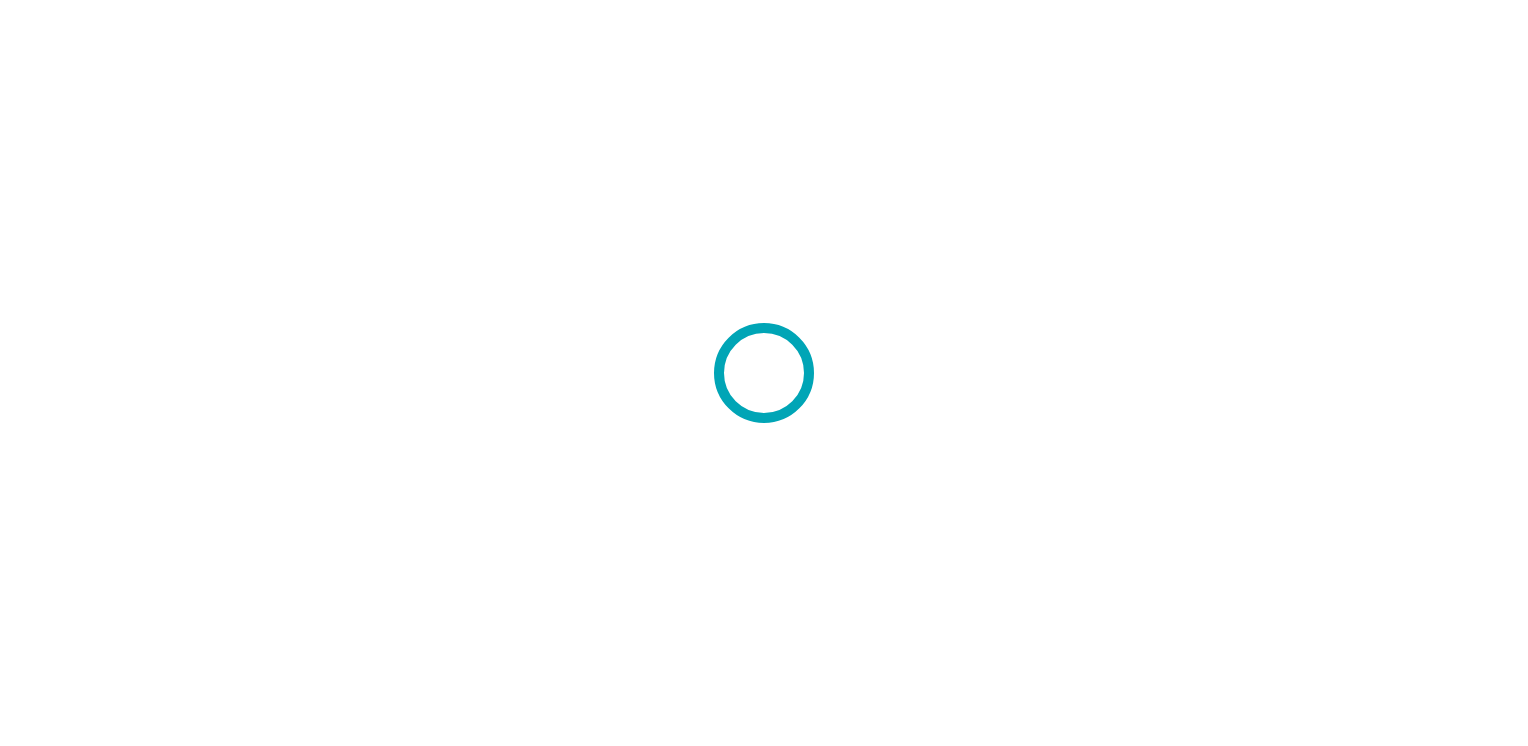 scroll, scrollTop: 0, scrollLeft: 0, axis: both 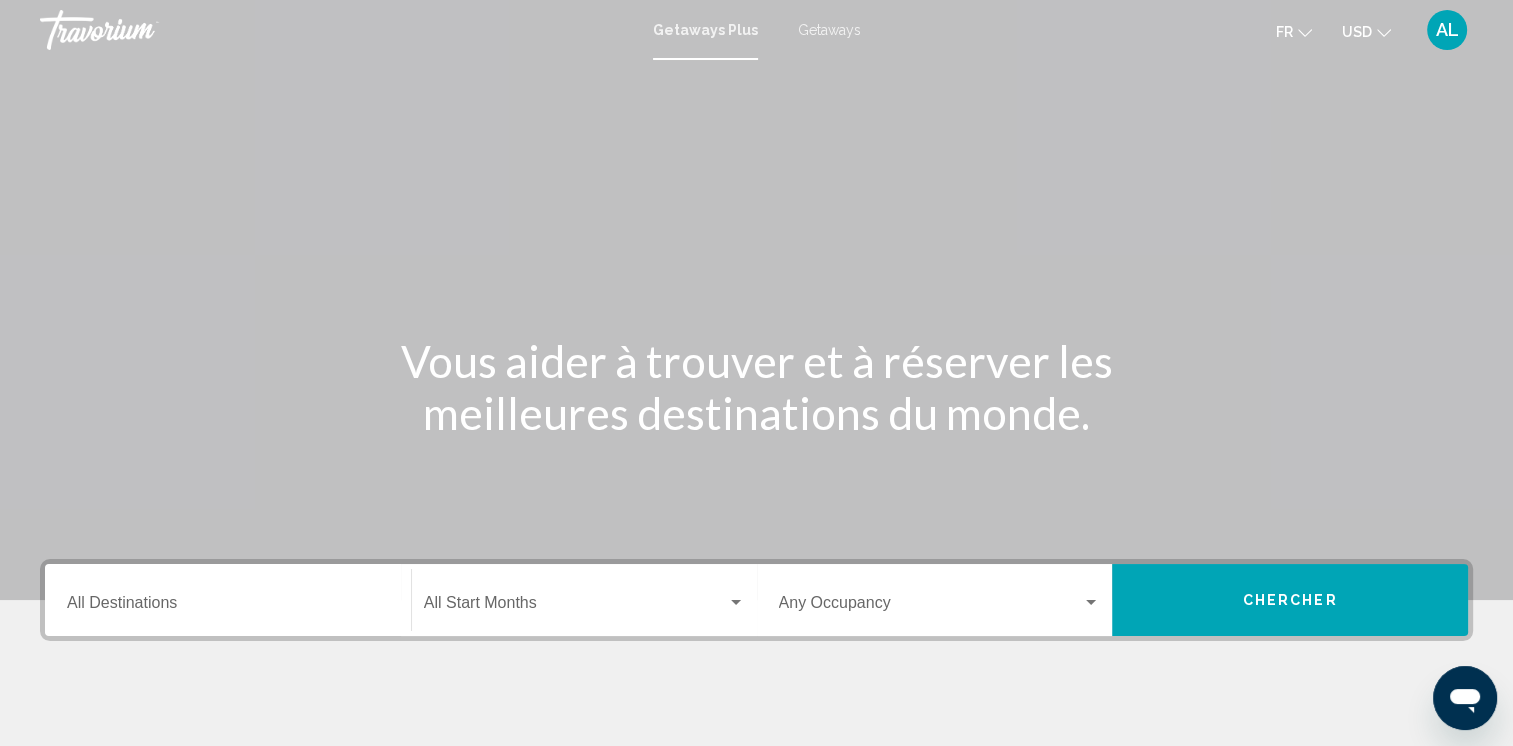 click at bounding box center (756, 300) 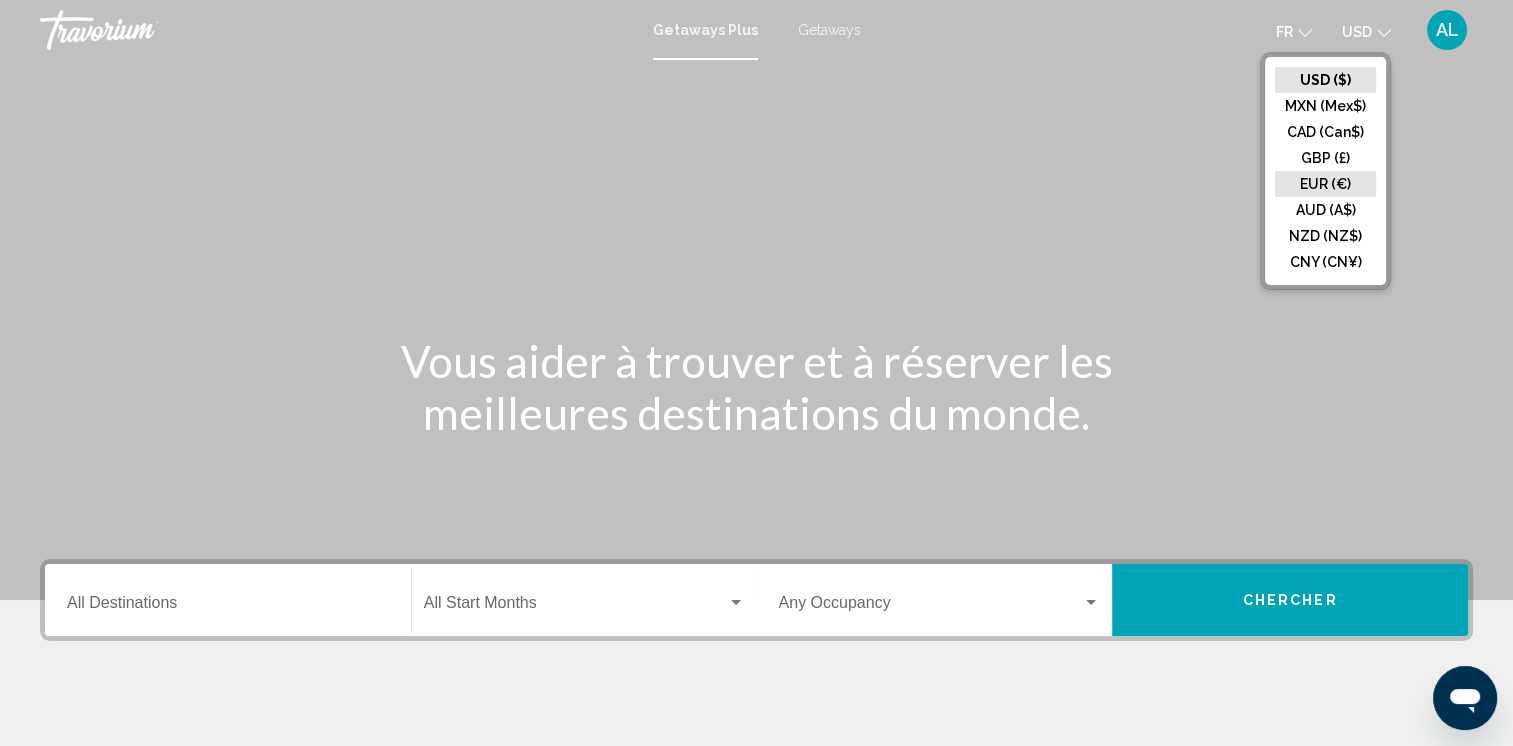 click on "EUR (€)" 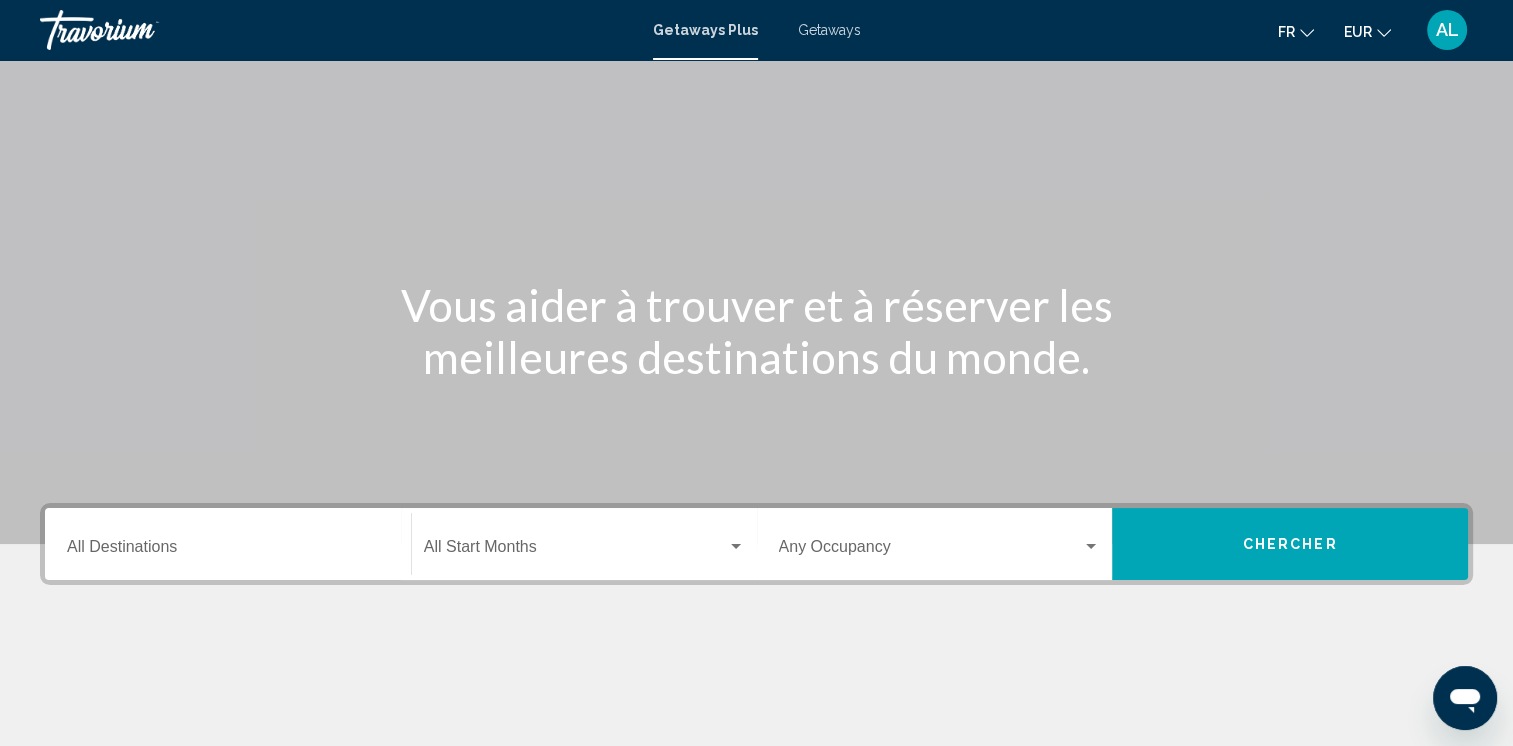 scroll, scrollTop: 100, scrollLeft: 0, axis: vertical 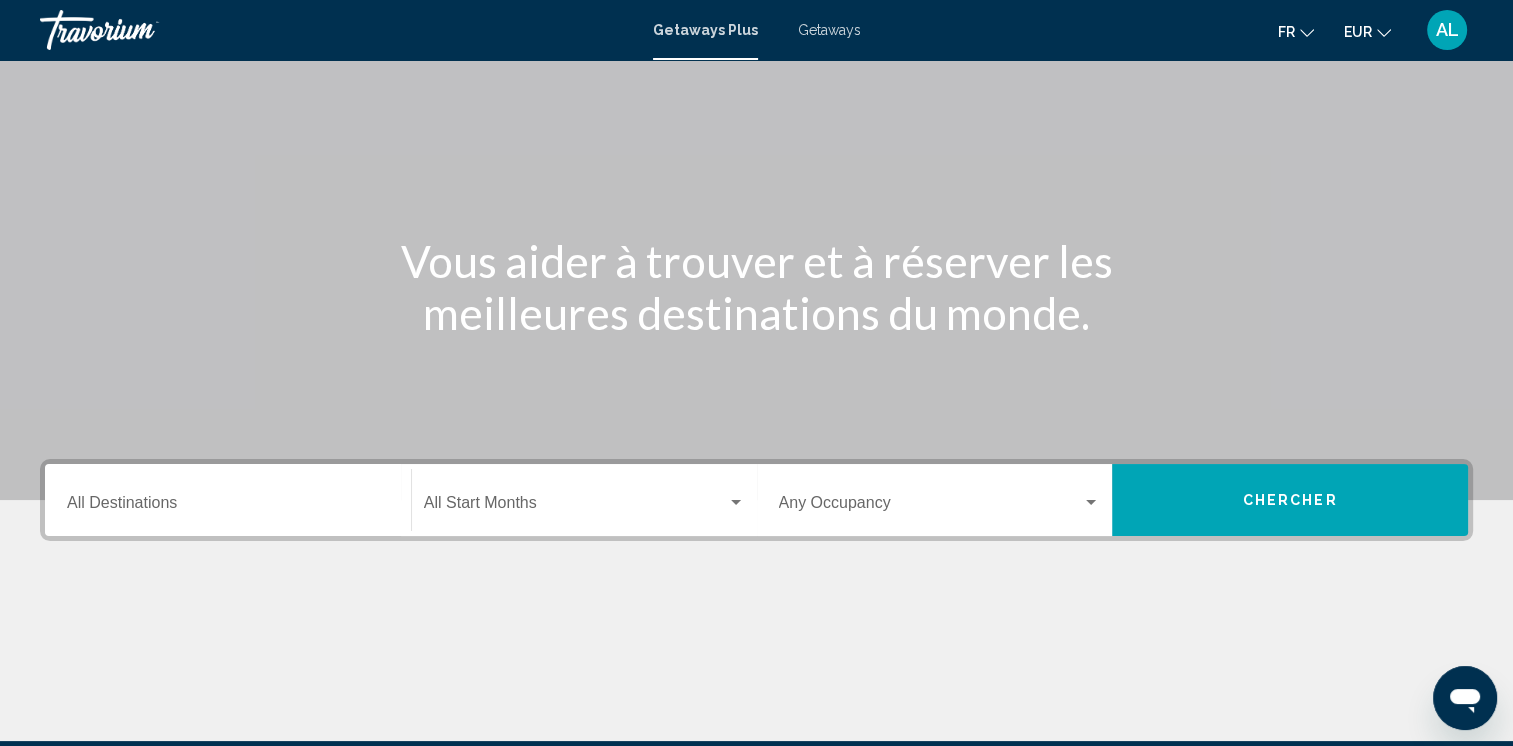 click on "Getaways" at bounding box center (829, 30) 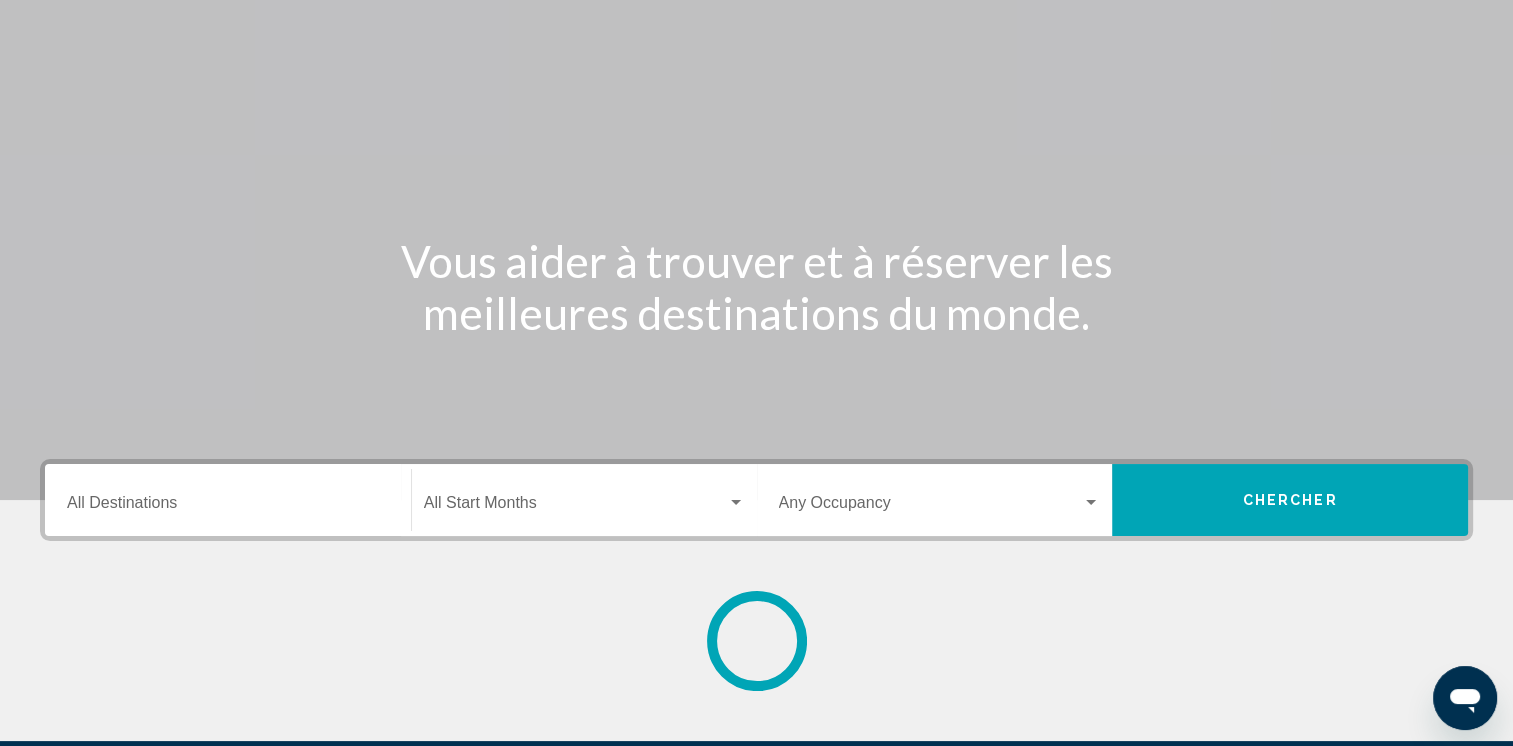 scroll, scrollTop: 0, scrollLeft: 0, axis: both 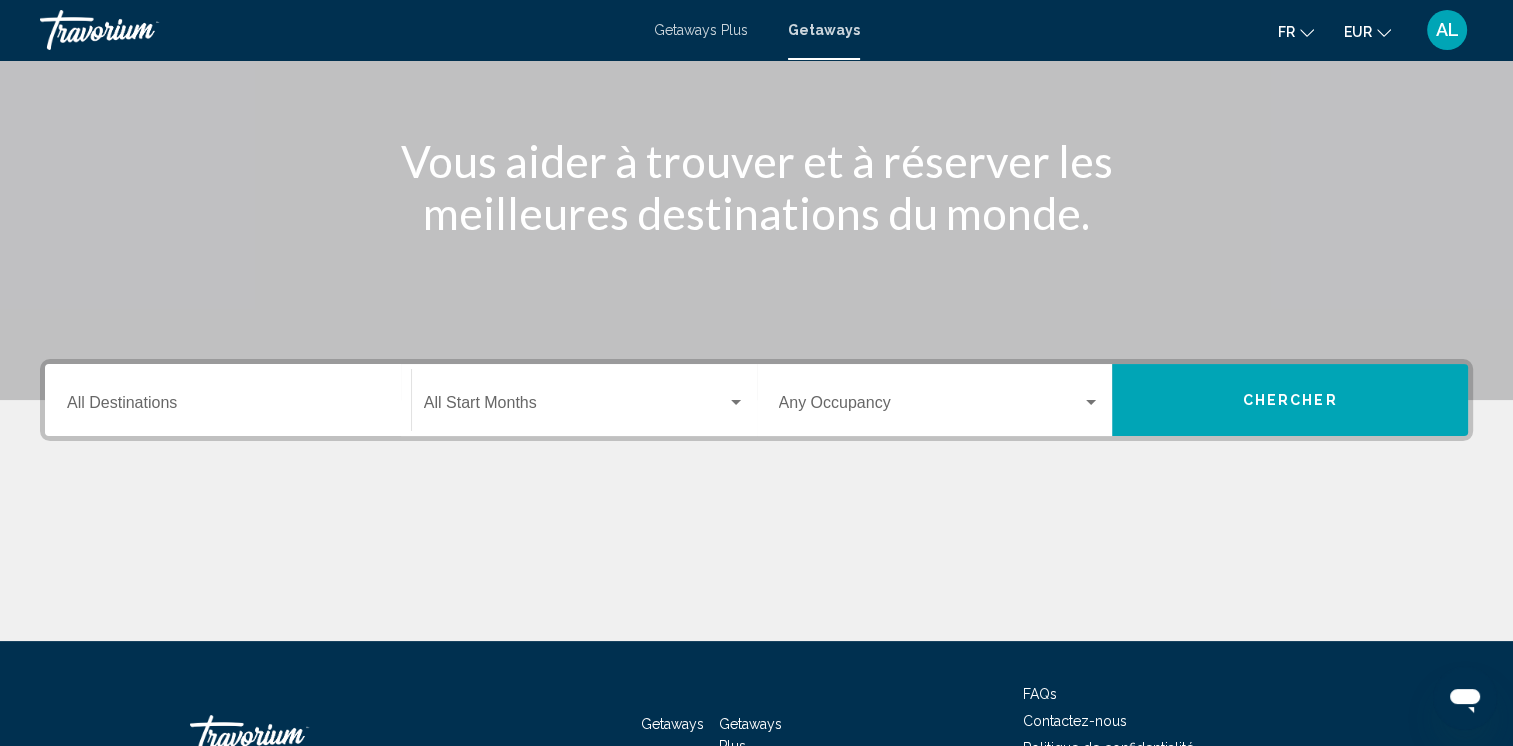 click on "Destination All Destinations" at bounding box center (228, 400) 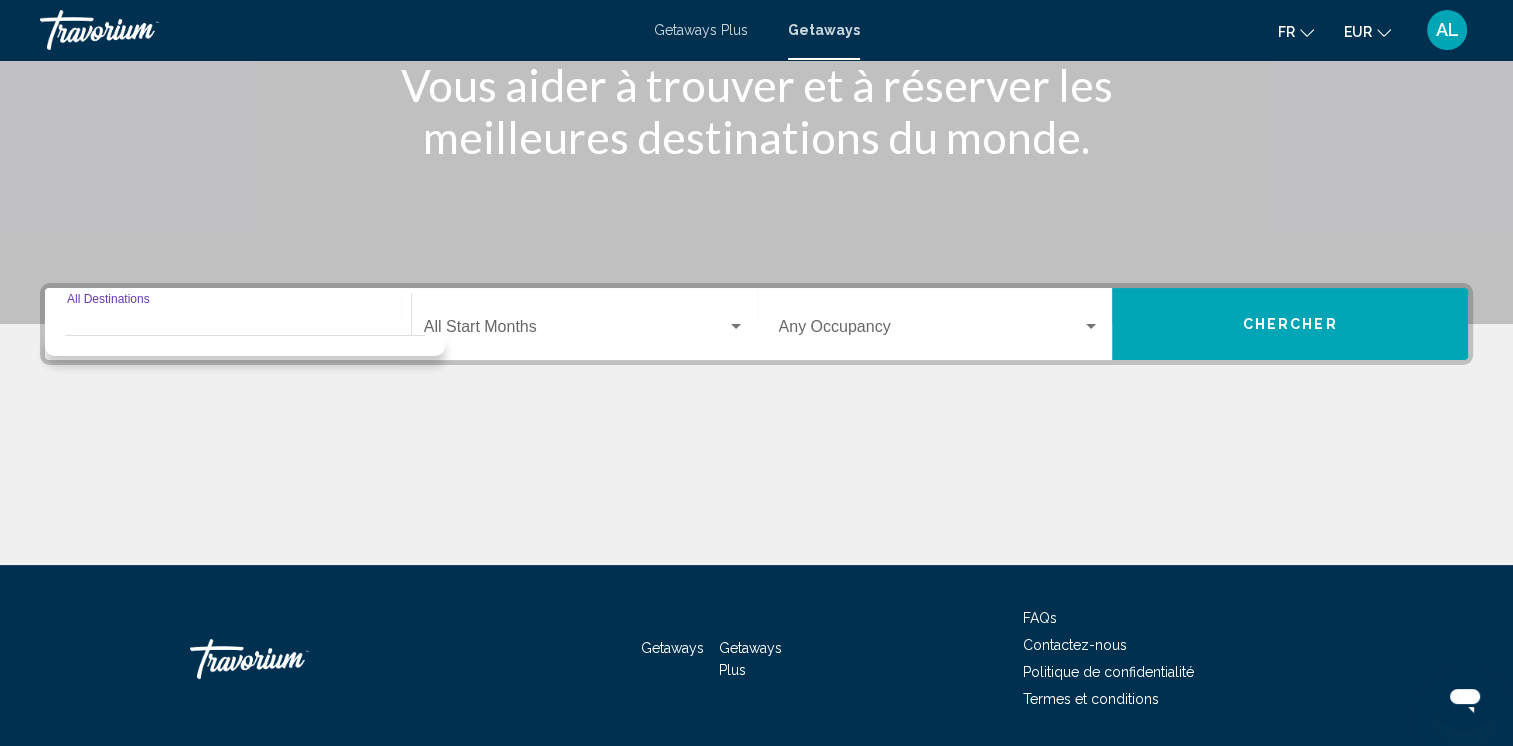scroll, scrollTop: 339, scrollLeft: 0, axis: vertical 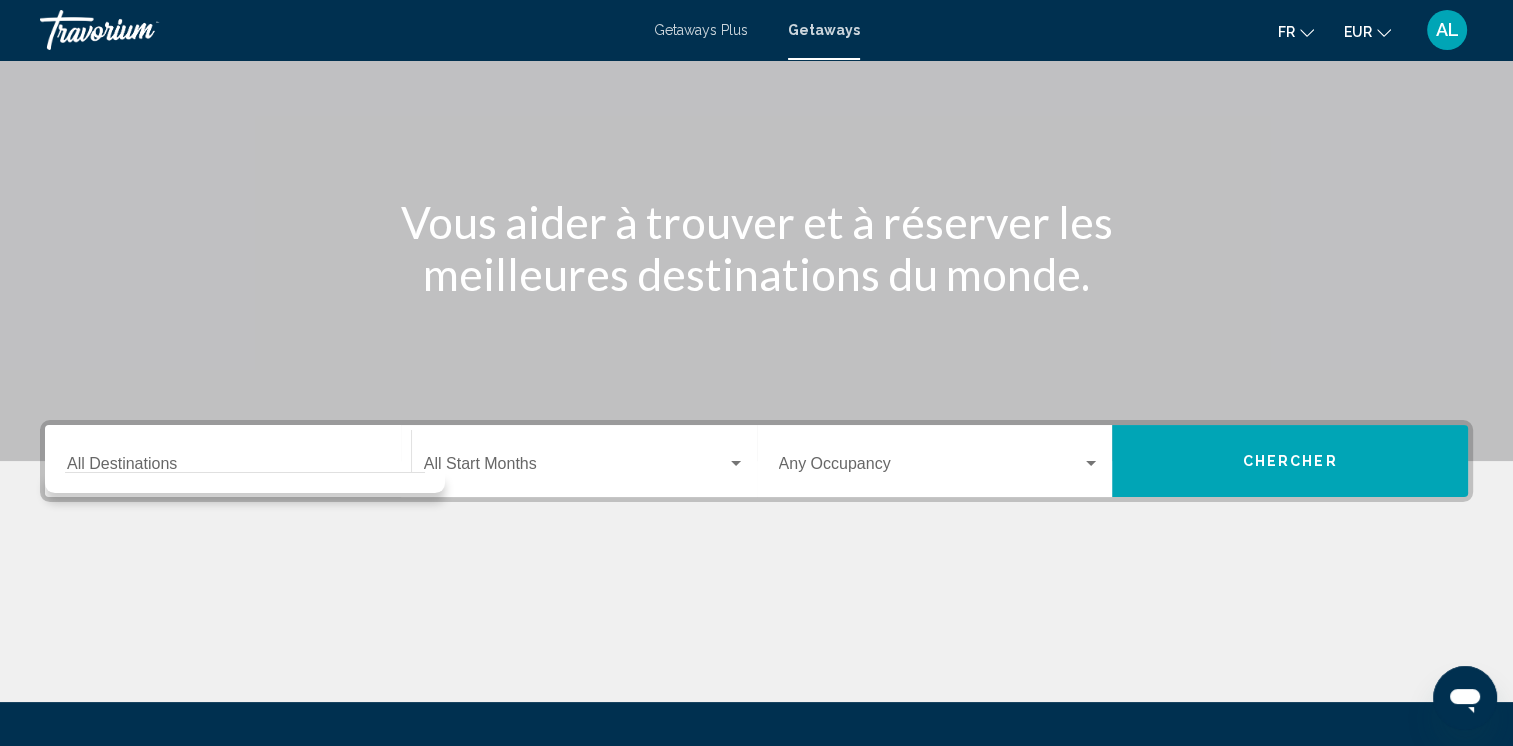 click on "Destination All Destinations" at bounding box center [228, 461] 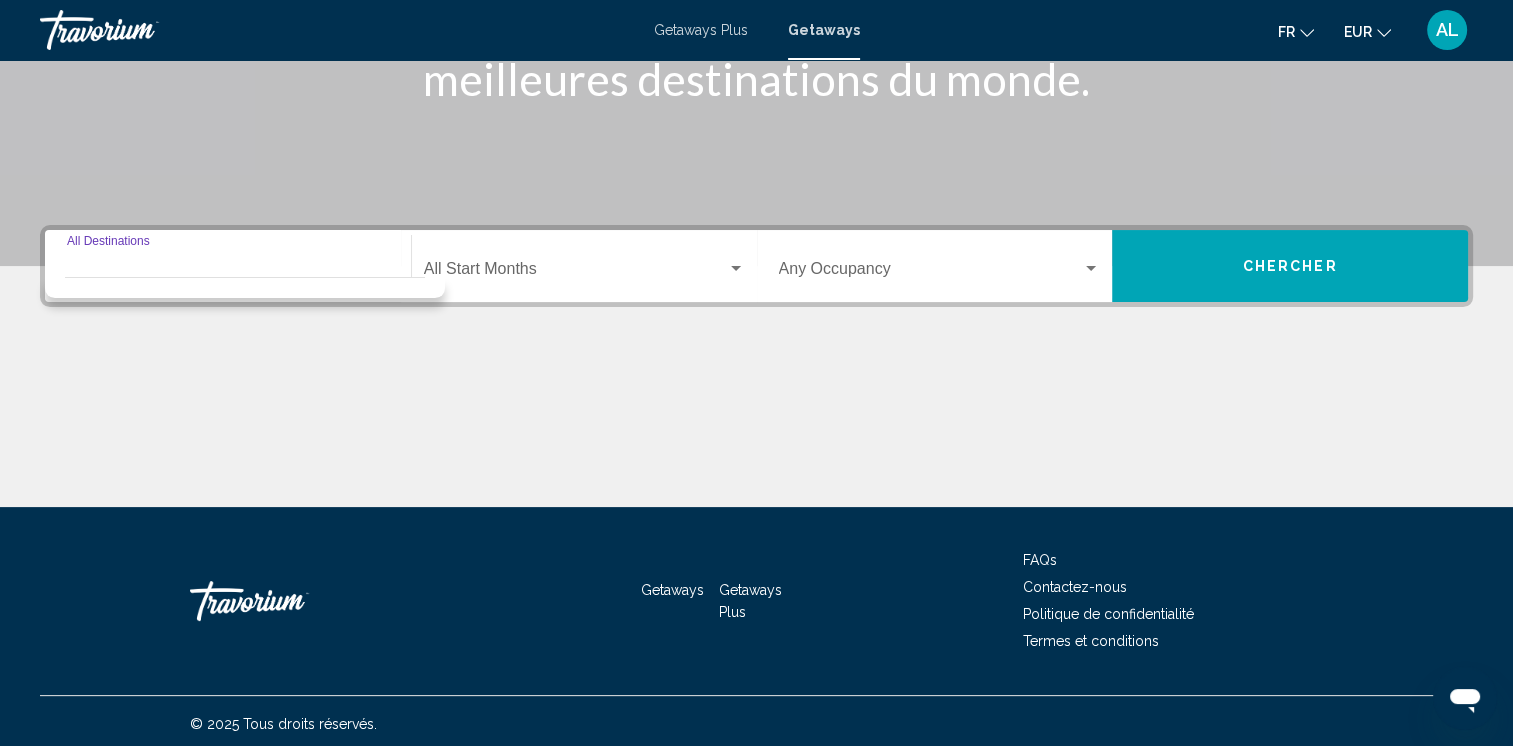 scroll, scrollTop: 339, scrollLeft: 0, axis: vertical 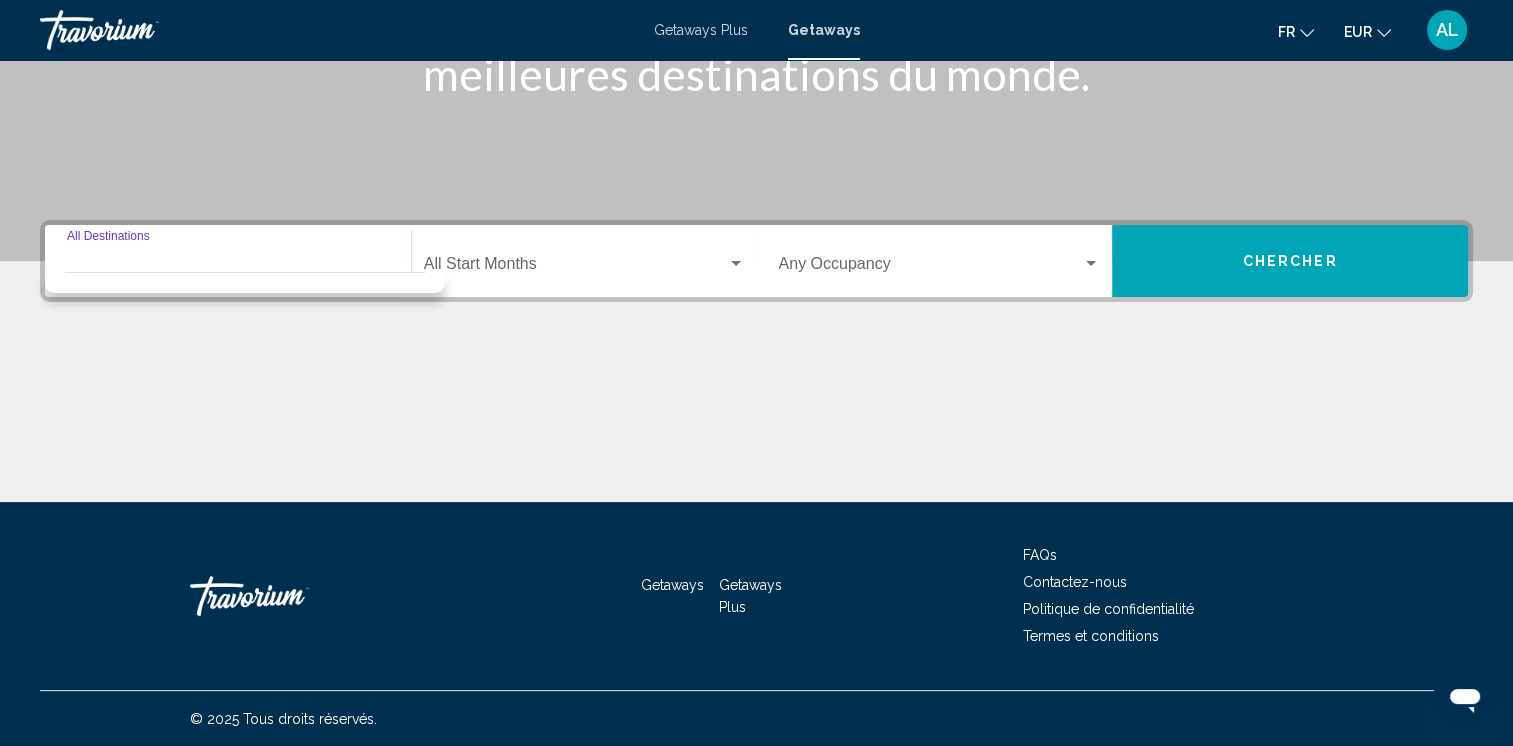 click on "Destination All Destinations" at bounding box center [228, 261] 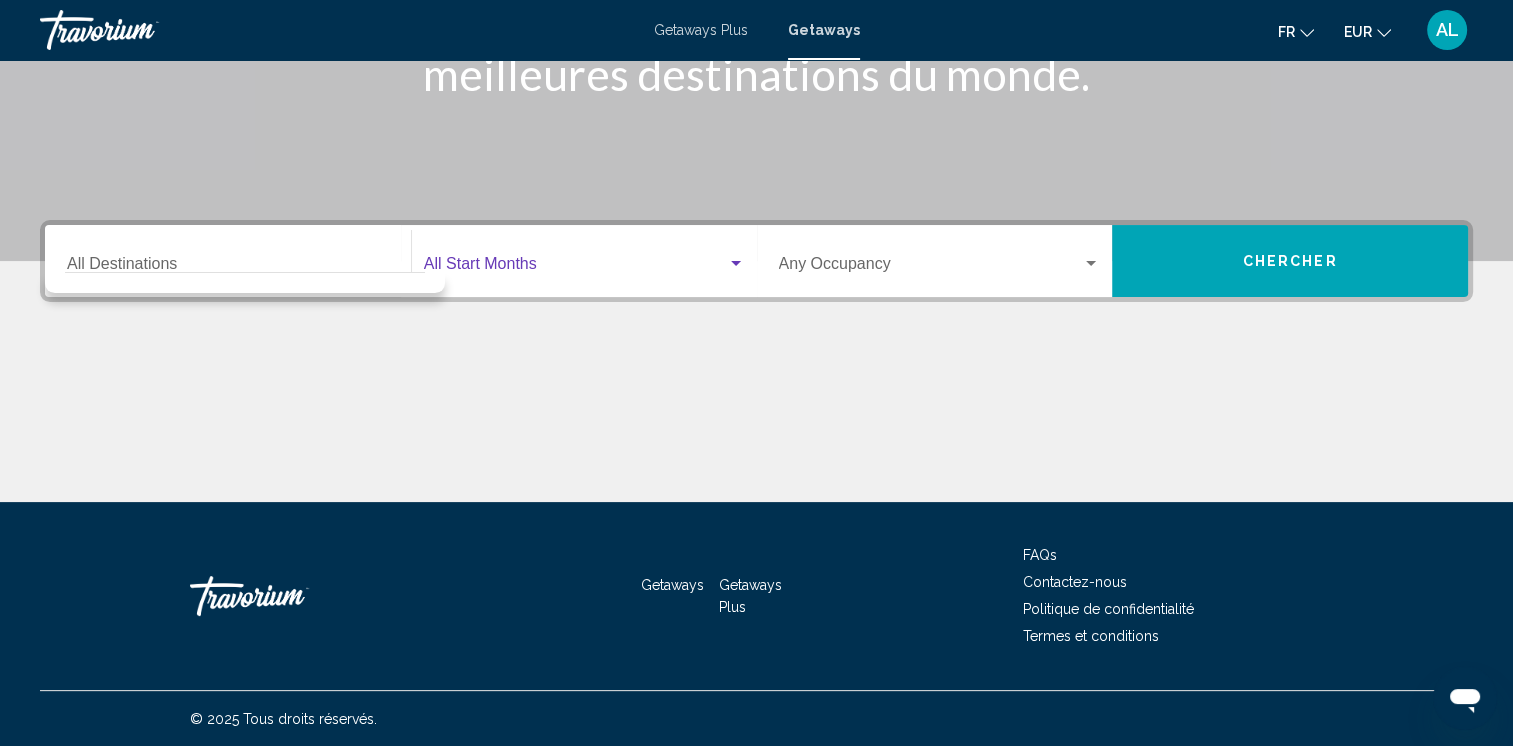 click at bounding box center [575, 268] 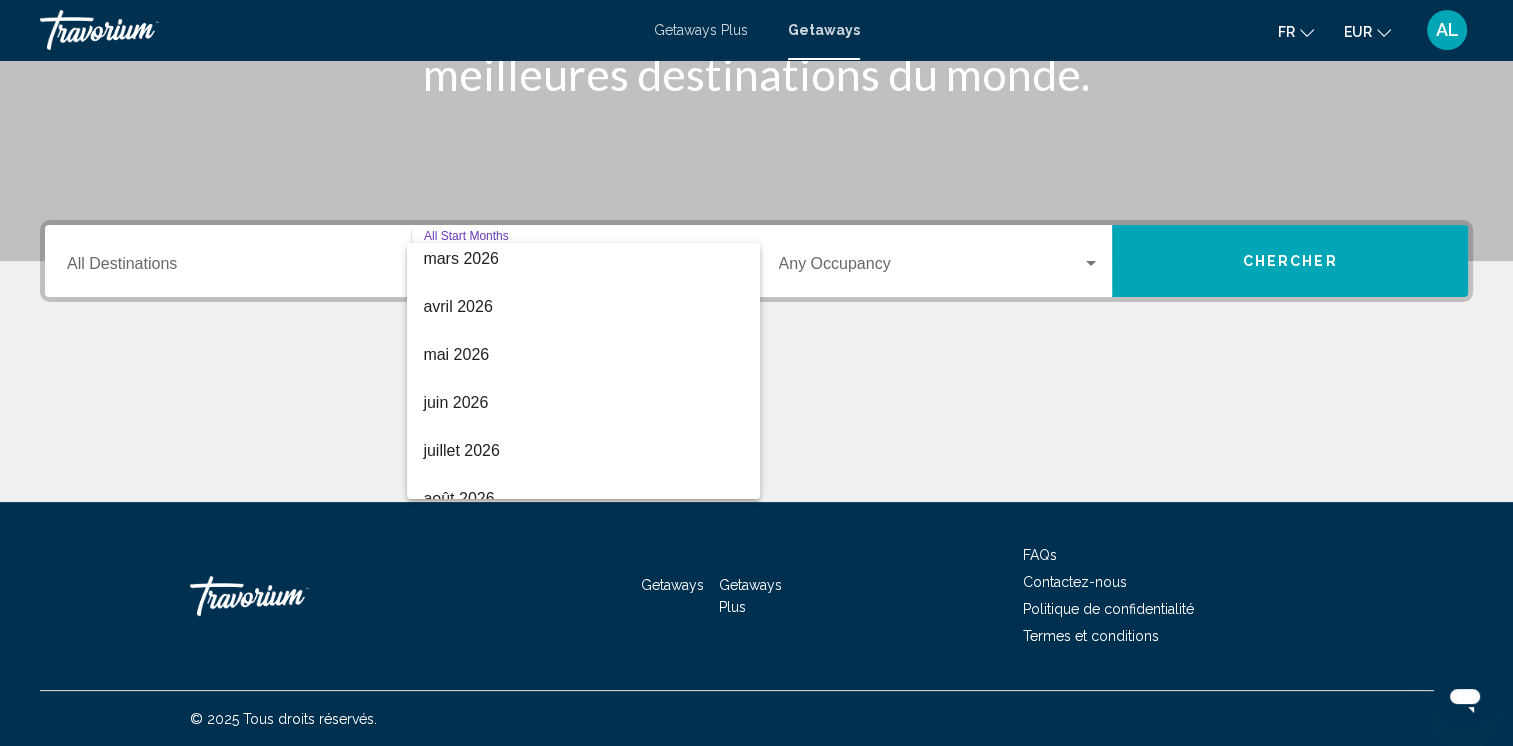 scroll, scrollTop: 400, scrollLeft: 0, axis: vertical 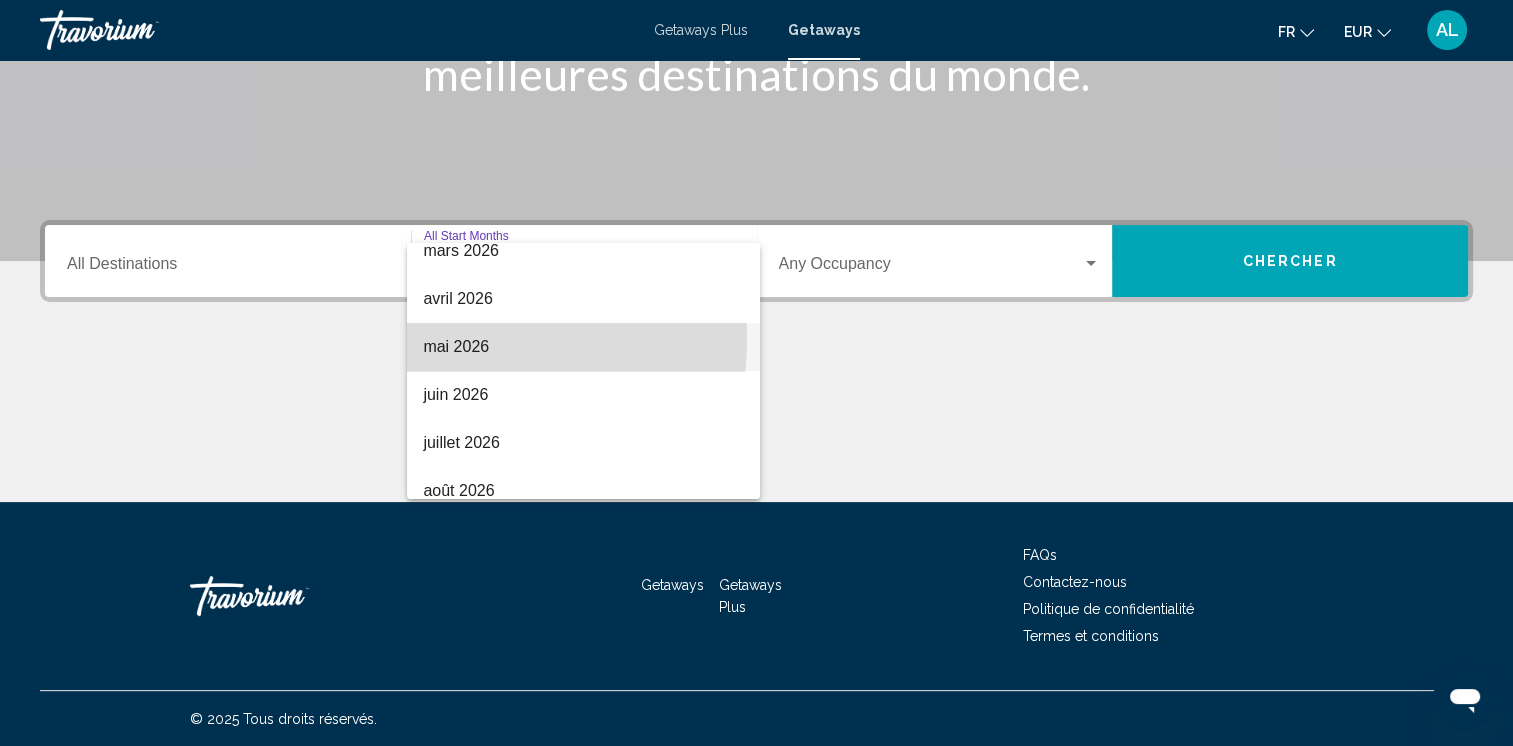 click on "mai 2026" at bounding box center (583, 347) 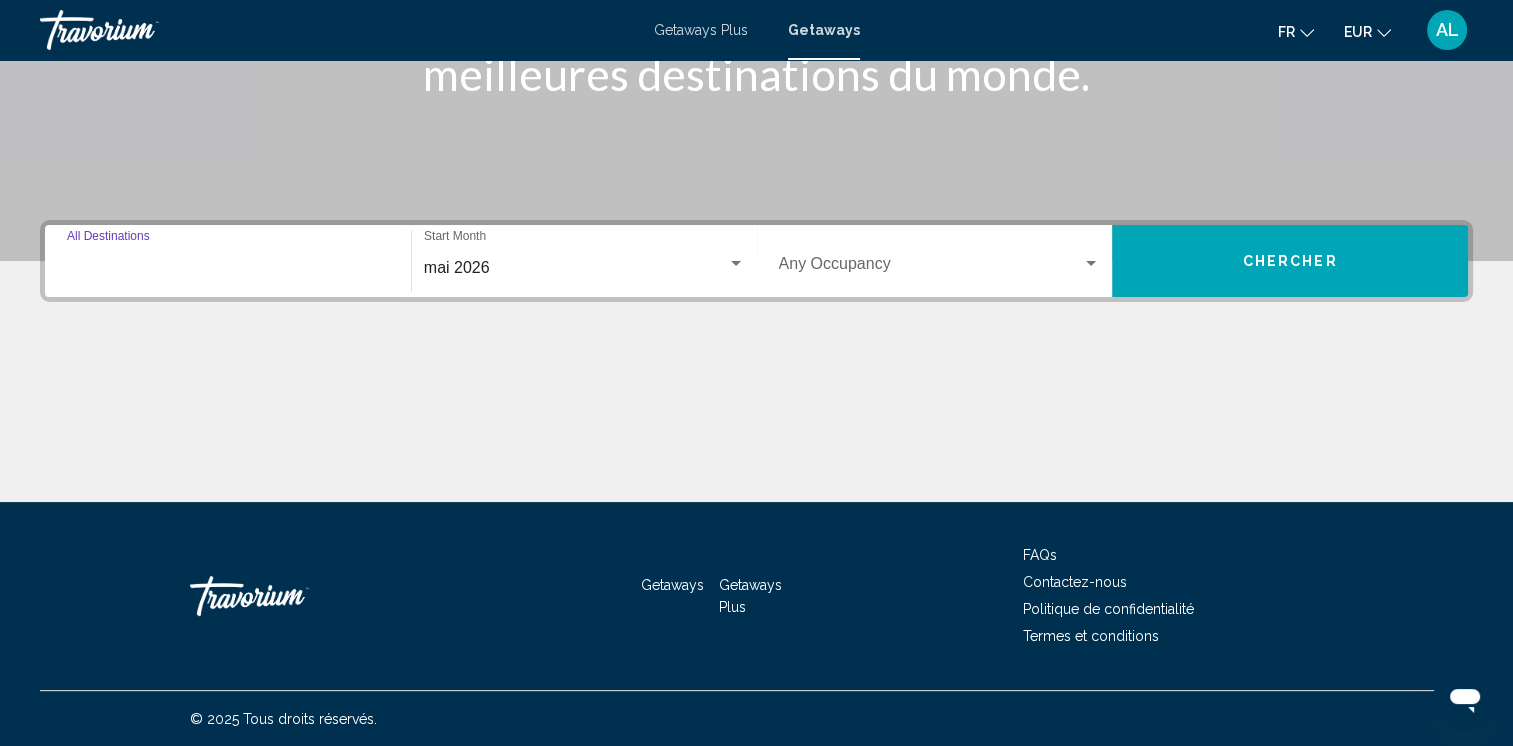 click on "Destination All Destinations" at bounding box center [228, 268] 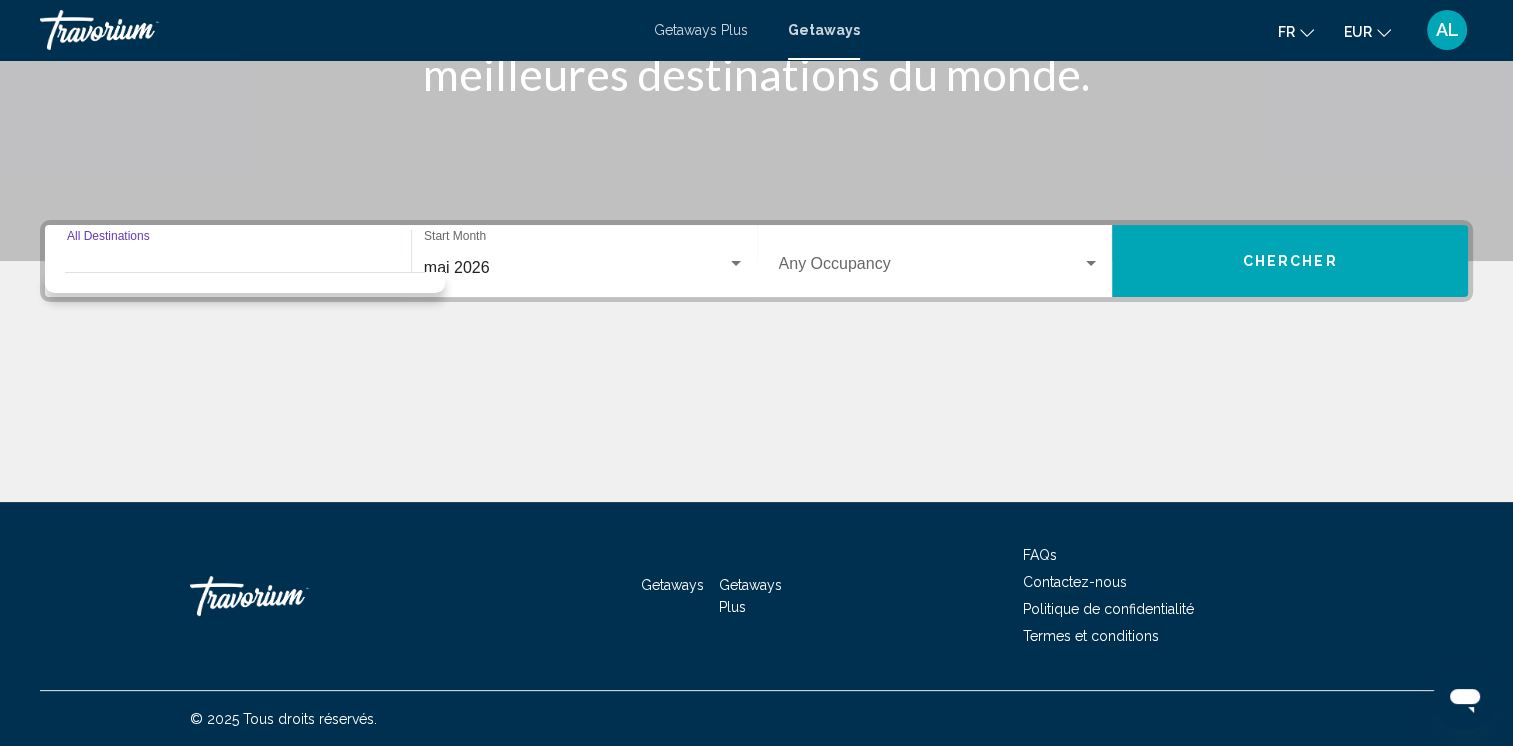 click at bounding box center (931, 268) 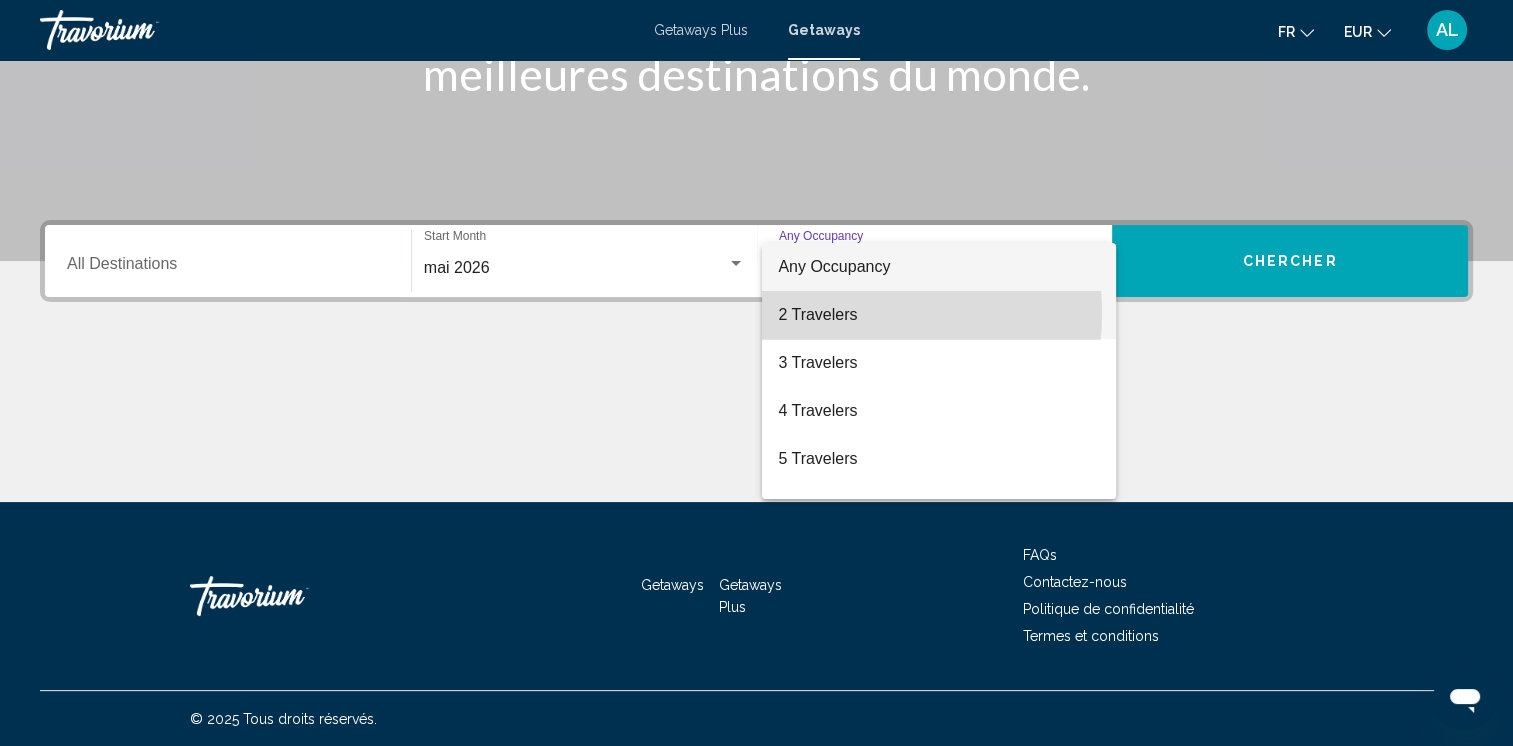 click on "2 Travelers" at bounding box center (939, 315) 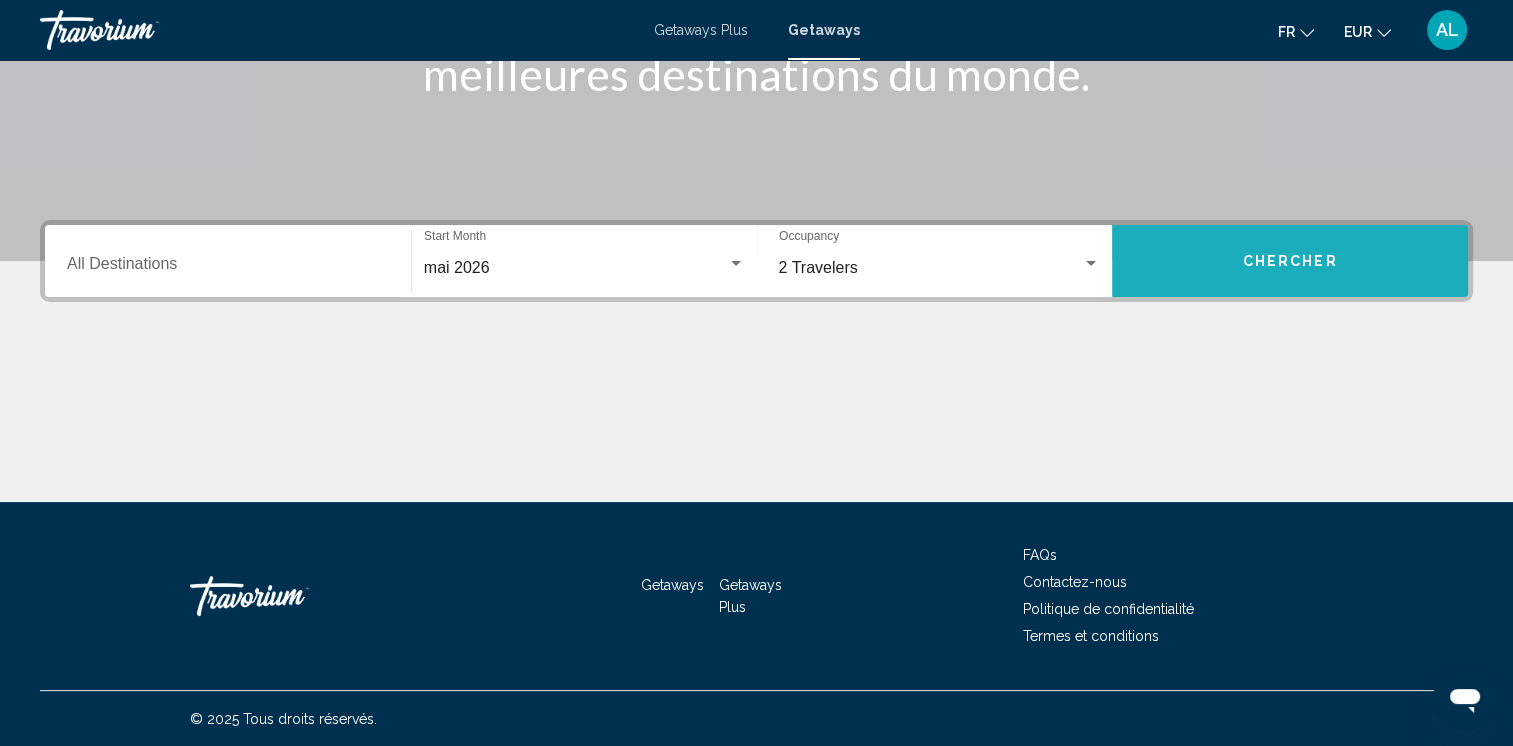 click on "Chercher" at bounding box center [1290, 261] 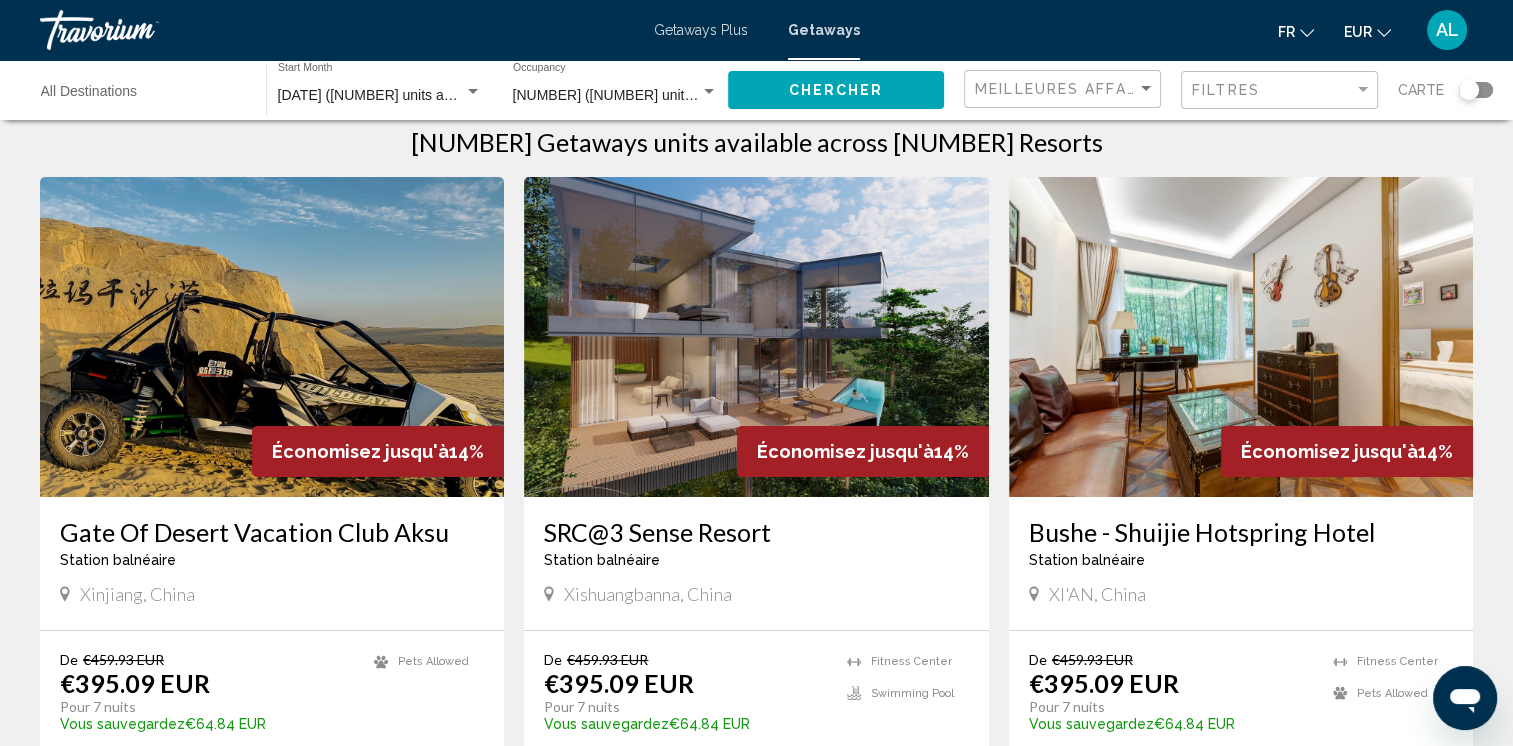 scroll, scrollTop: 0, scrollLeft: 0, axis: both 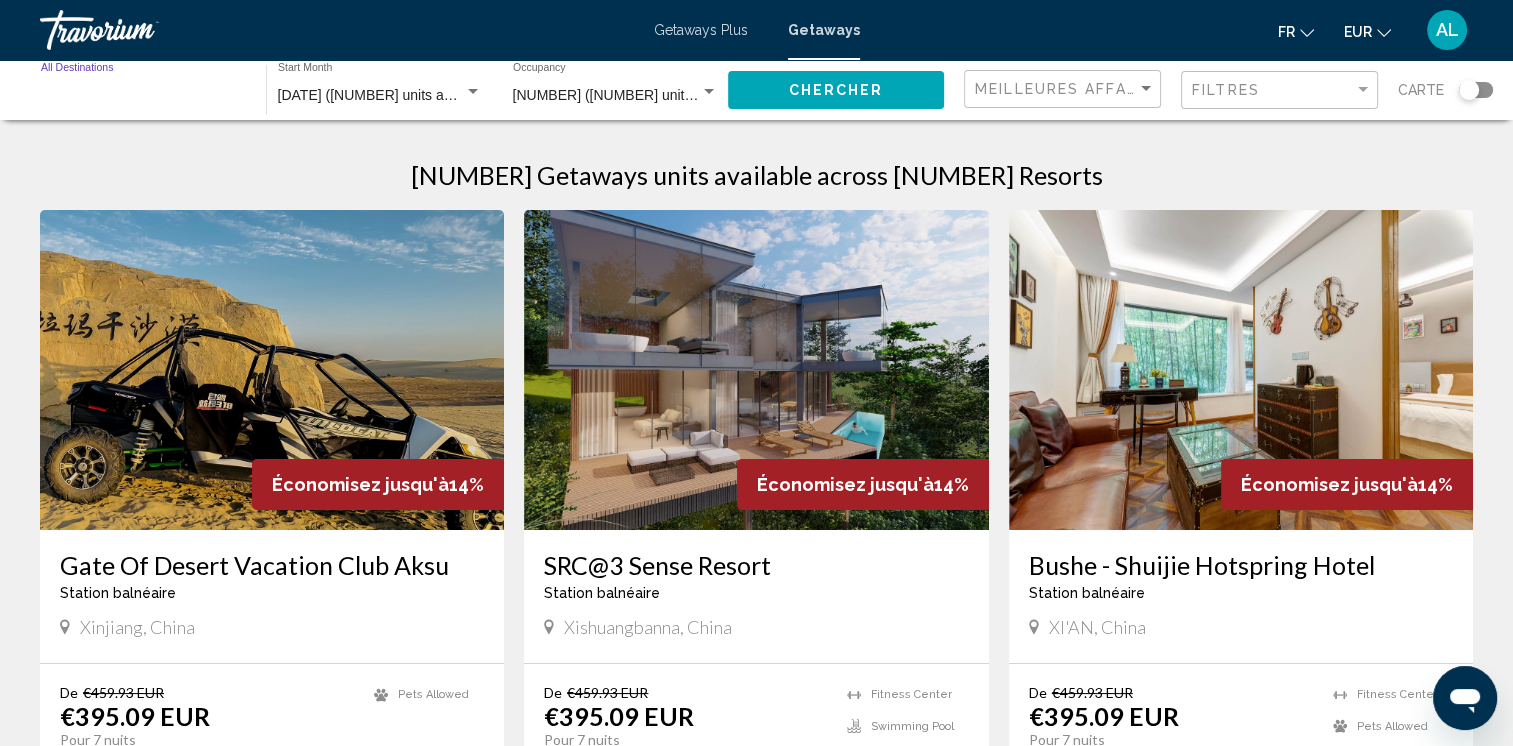 click on "Destination All Destinations" at bounding box center [143, 96] 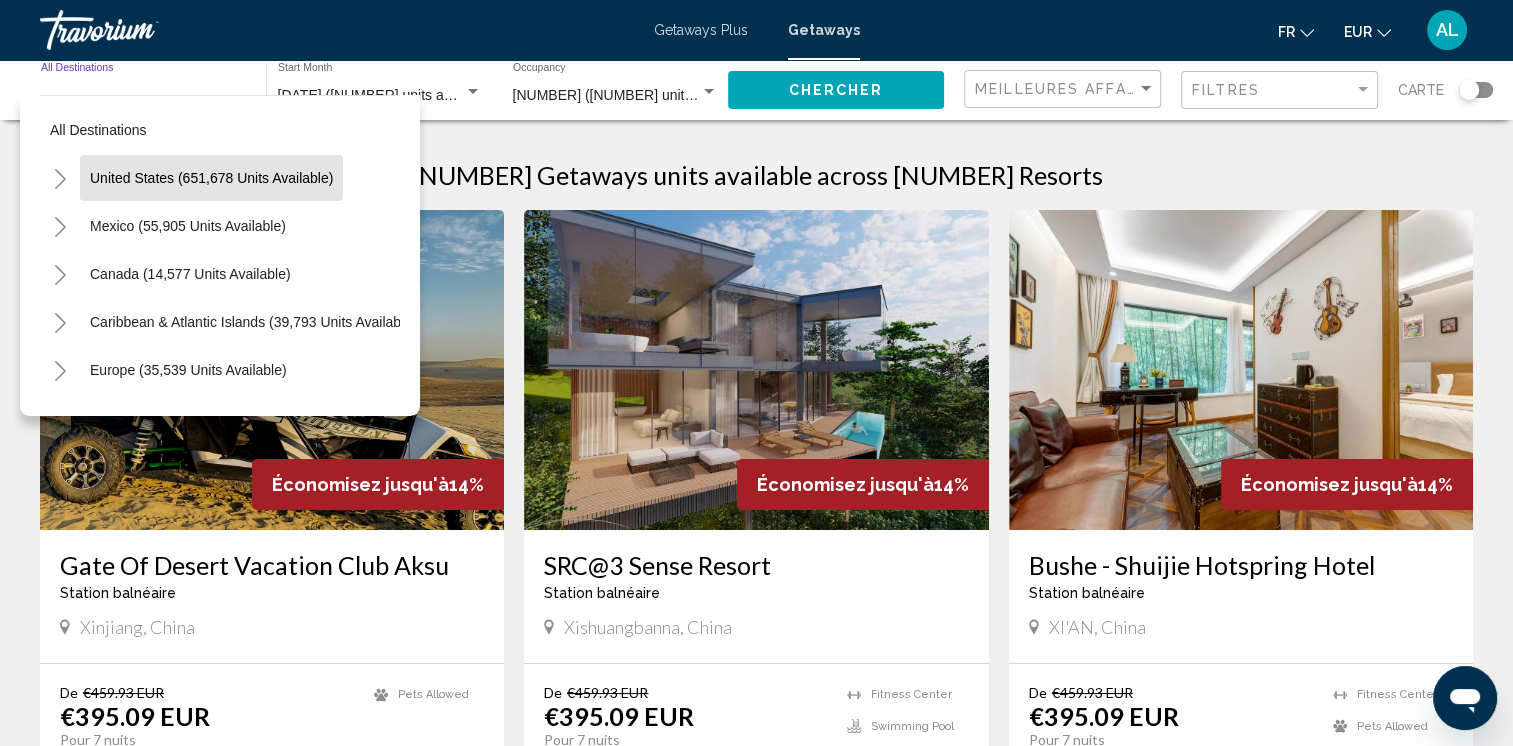 scroll, scrollTop: 100, scrollLeft: 0, axis: vertical 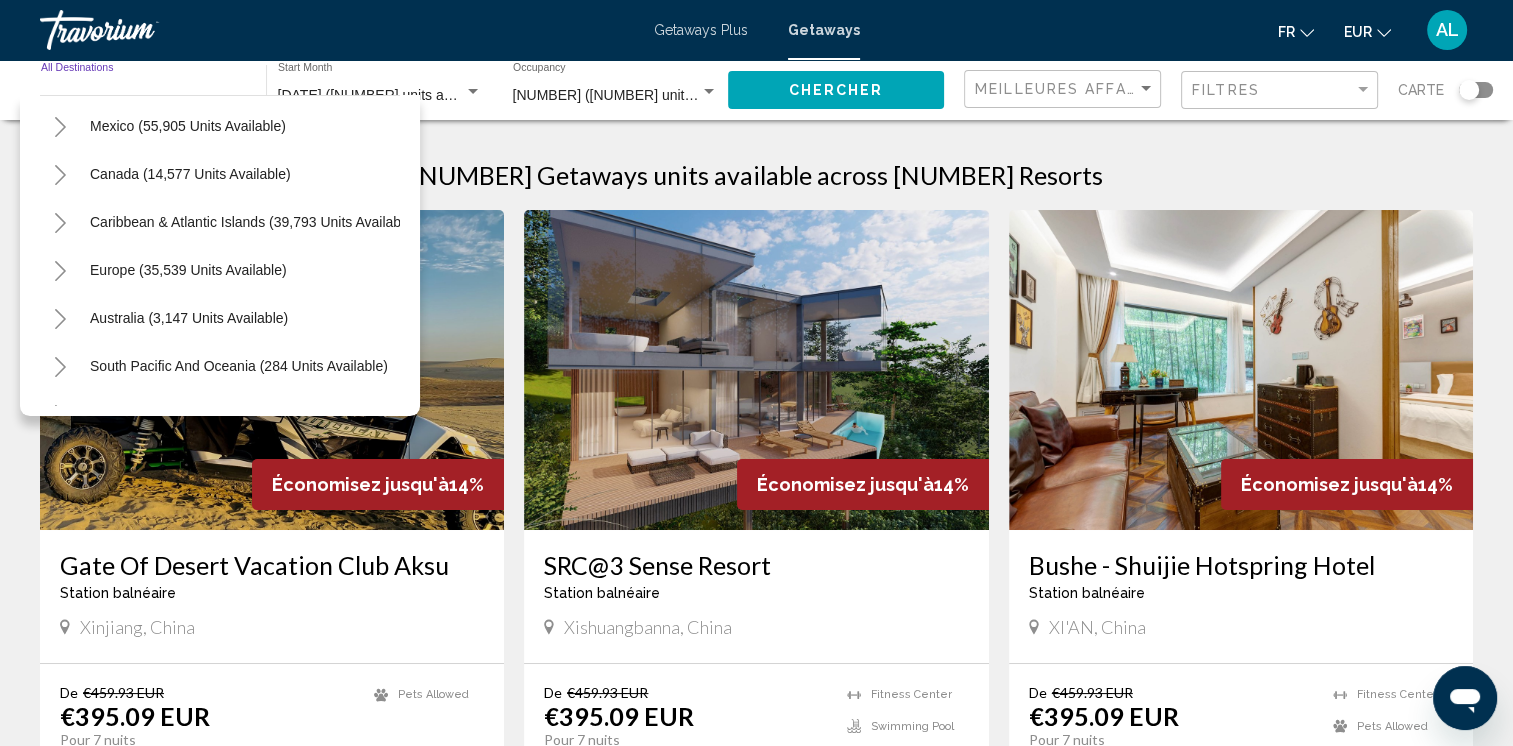 click 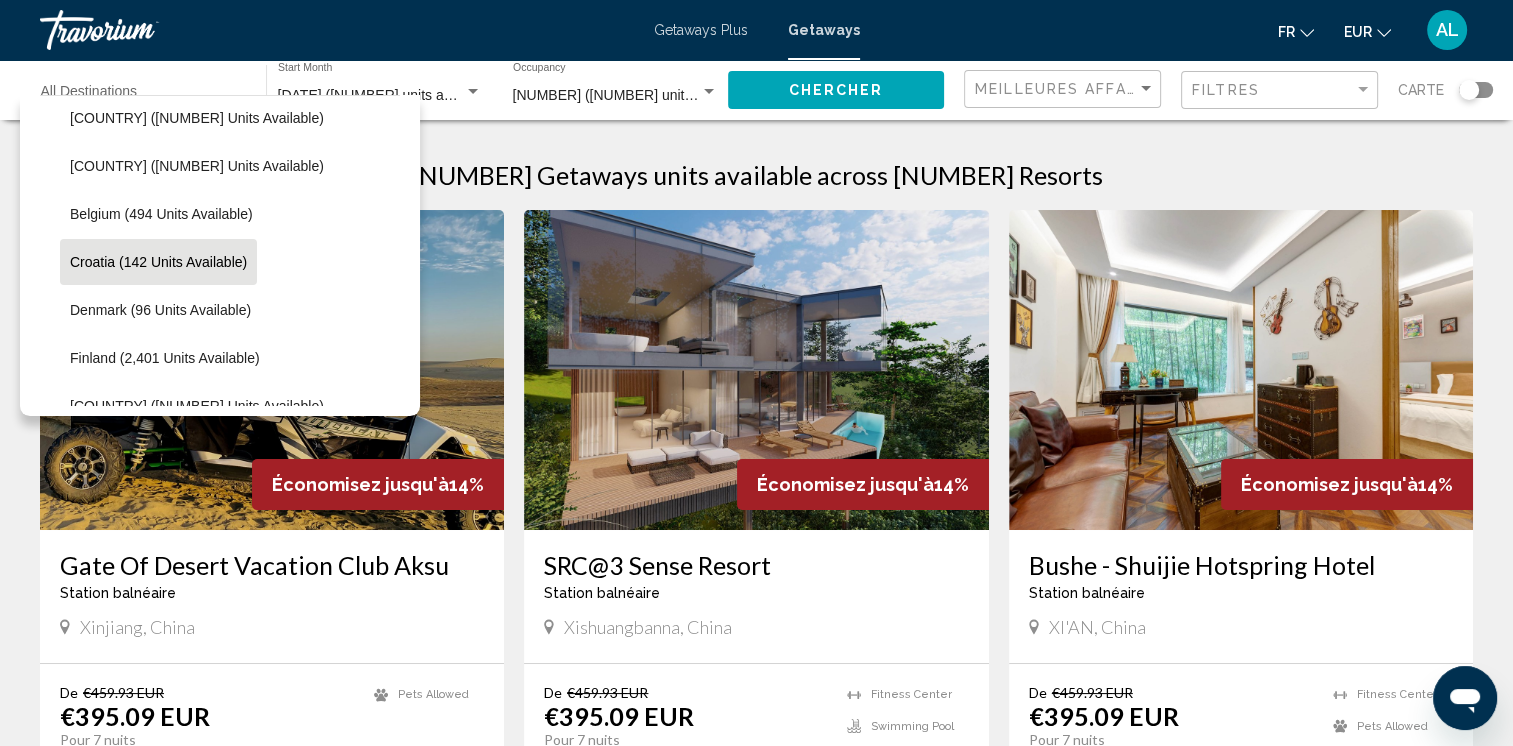 scroll, scrollTop: 400, scrollLeft: 0, axis: vertical 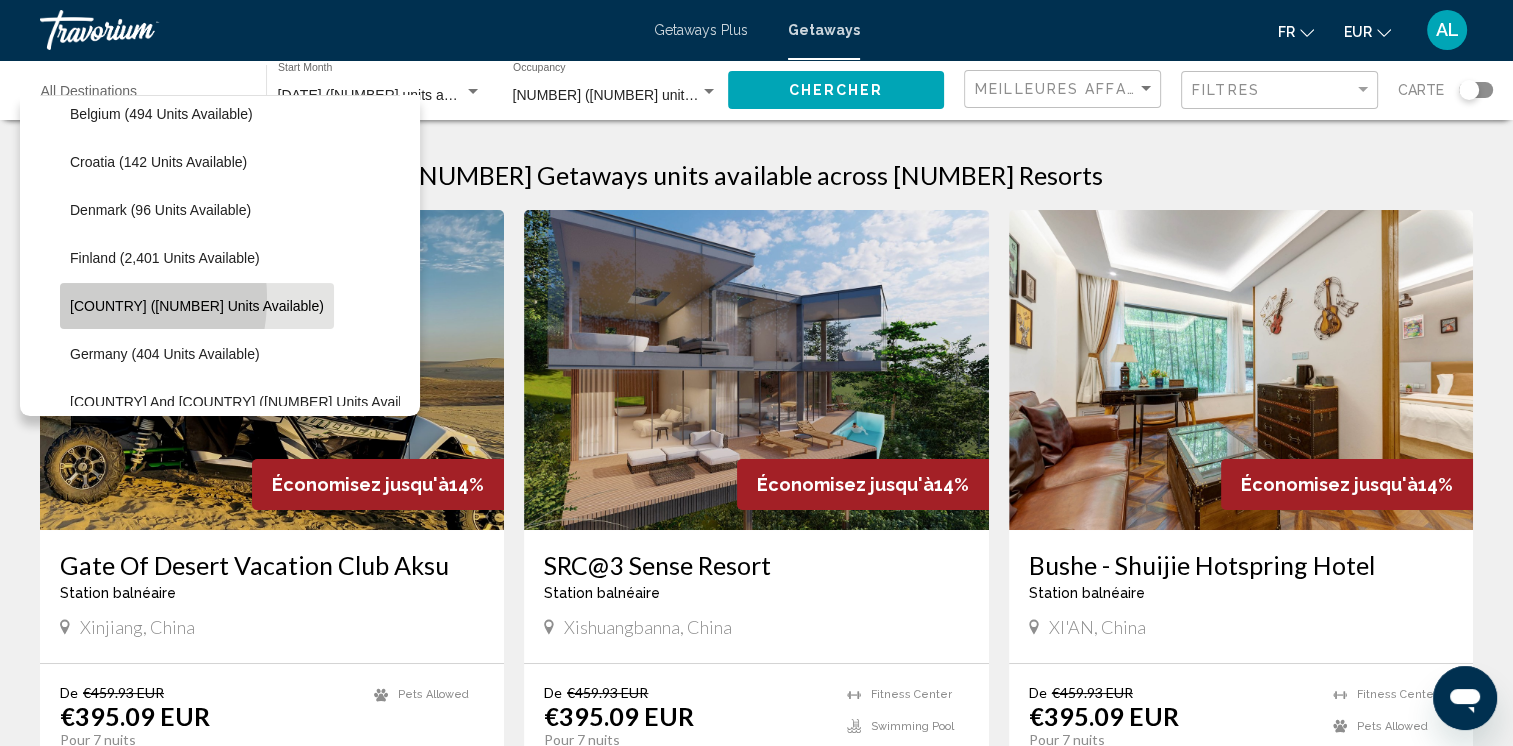 click on "[COUNTRY] ([NUMBER] units available)" 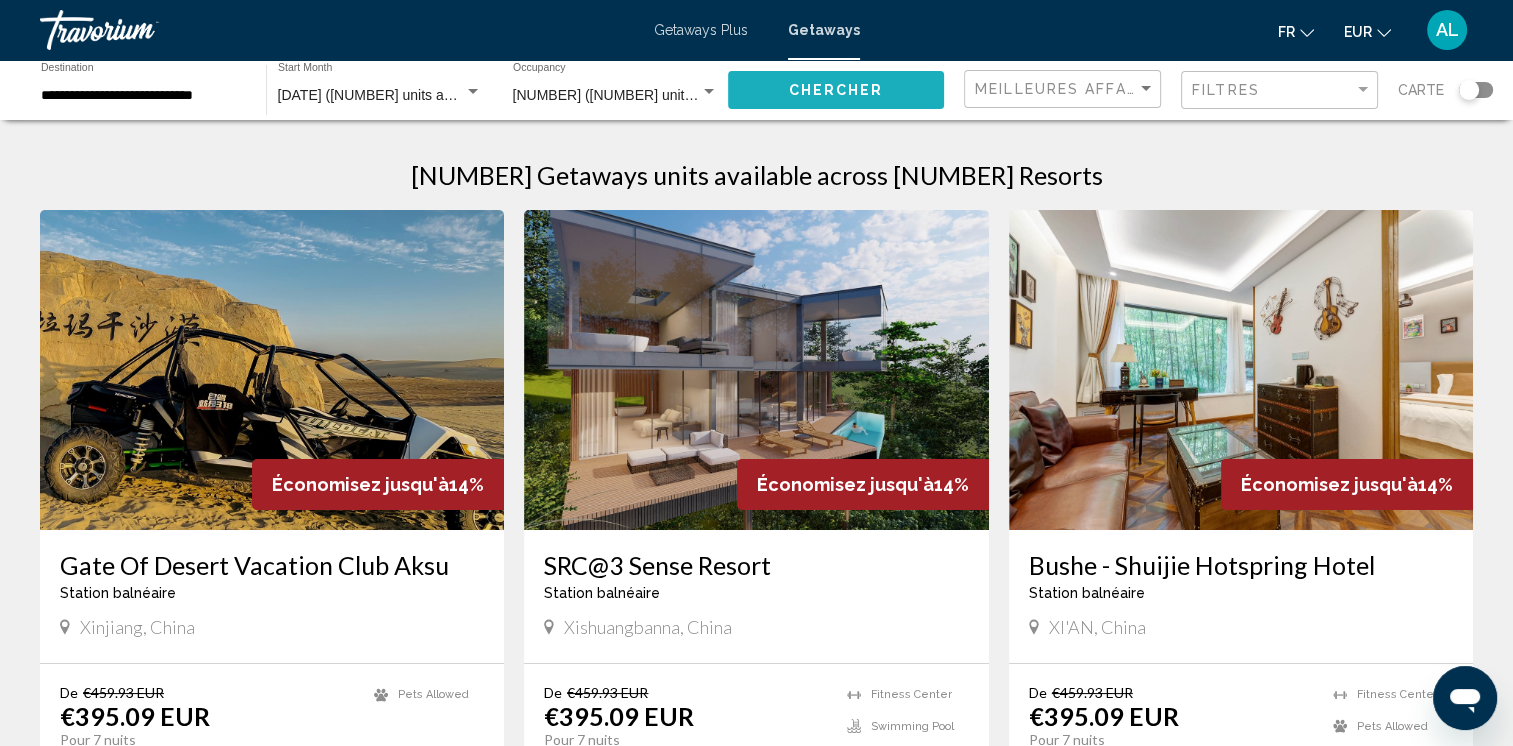 click on "Chercher" 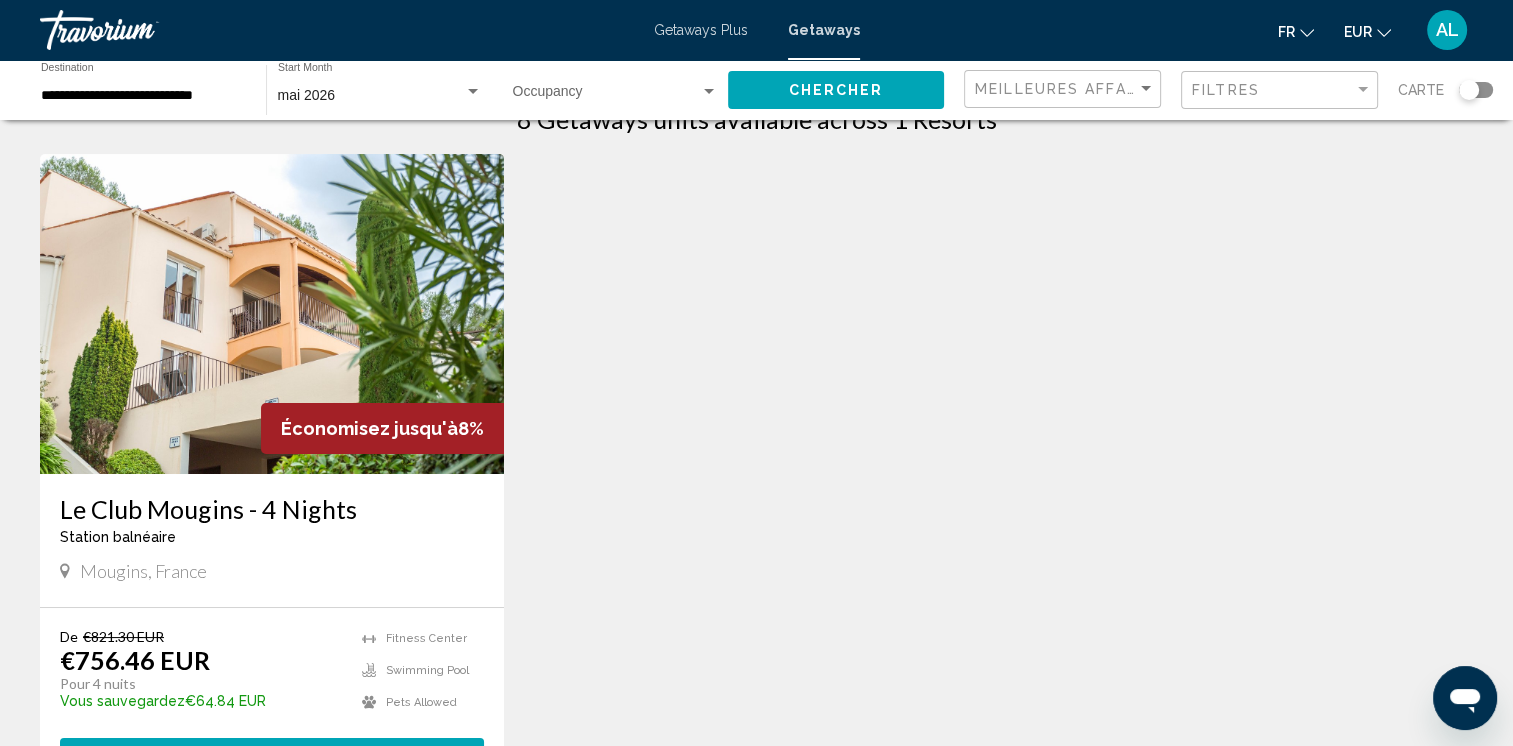 scroll, scrollTop: 100, scrollLeft: 0, axis: vertical 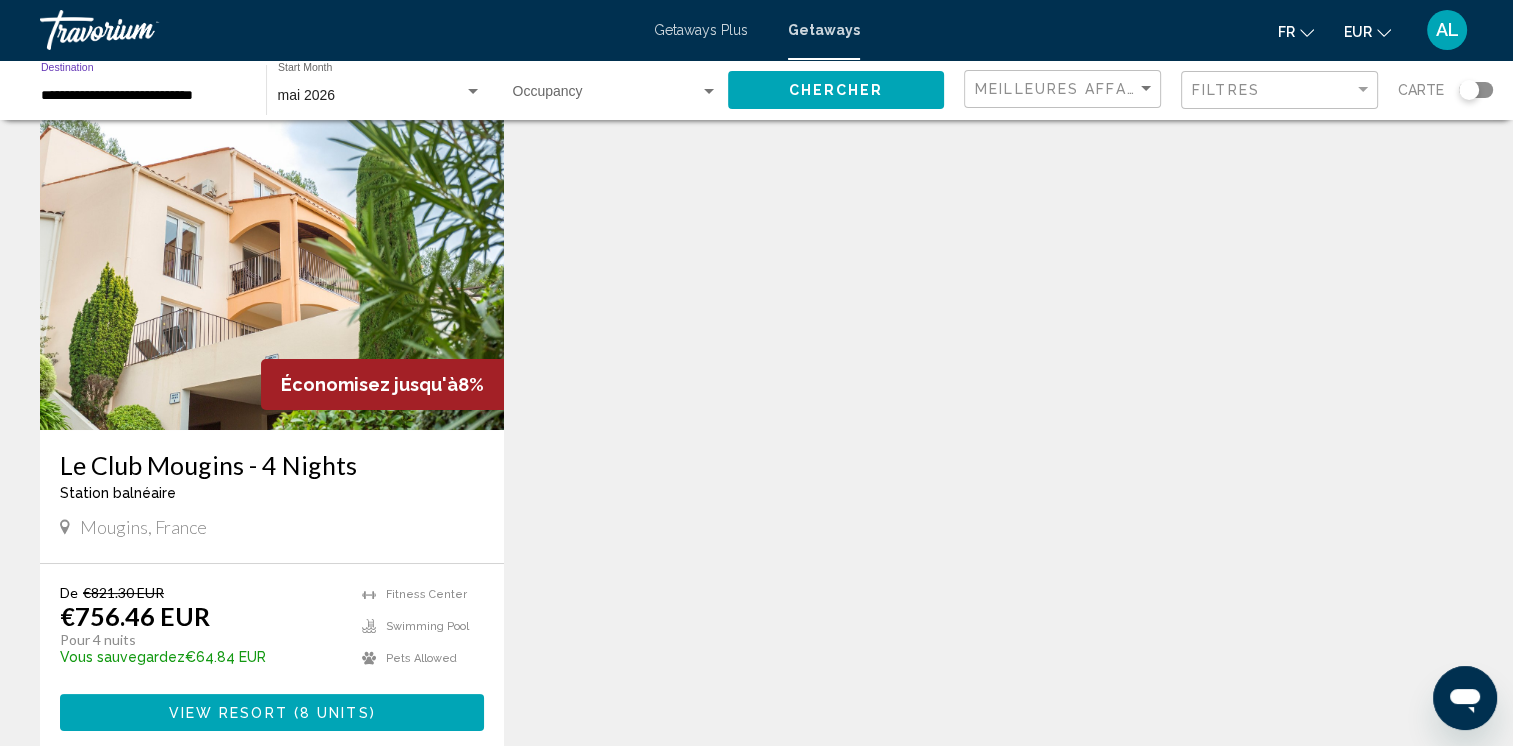 click on "**********" at bounding box center (143, 96) 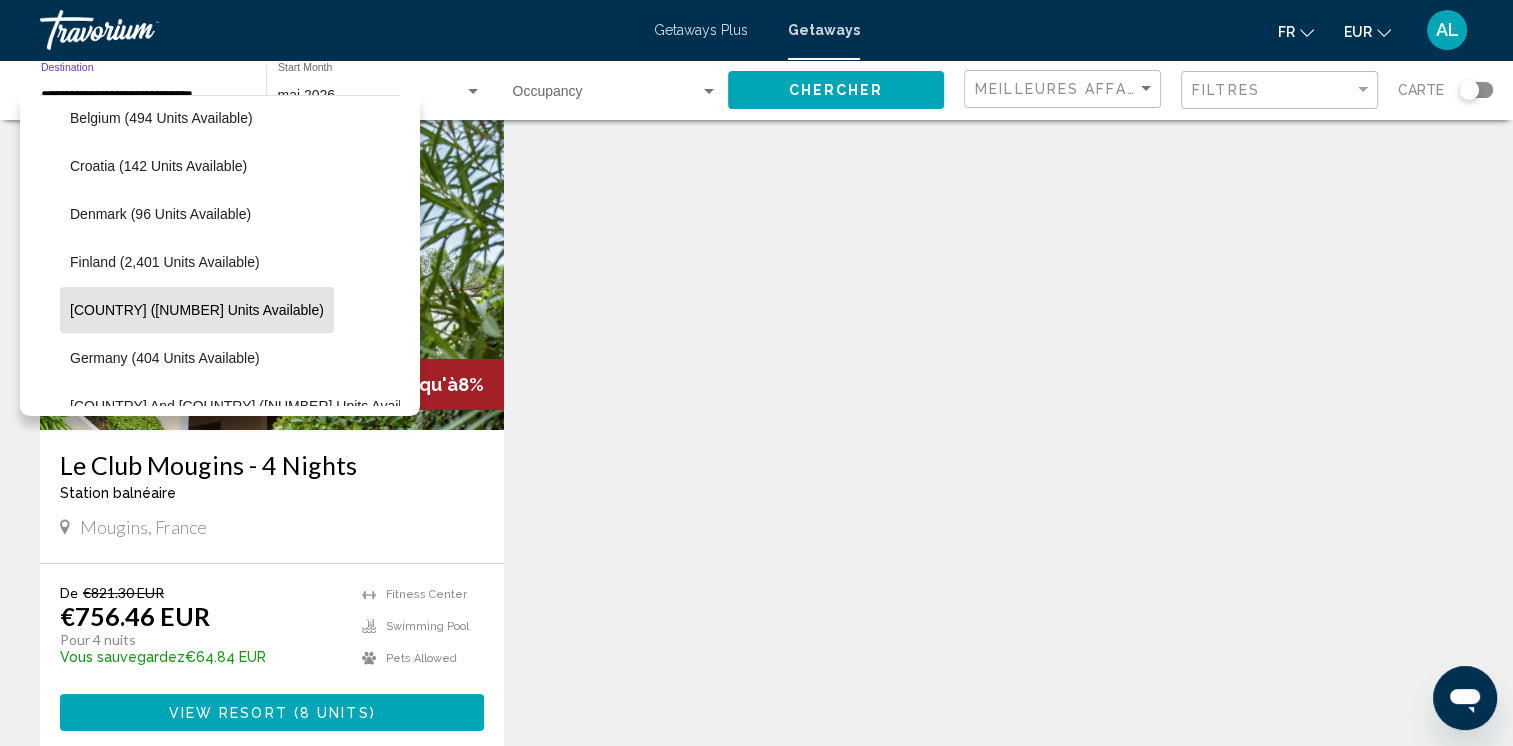 scroll, scrollTop: 362, scrollLeft: 0, axis: vertical 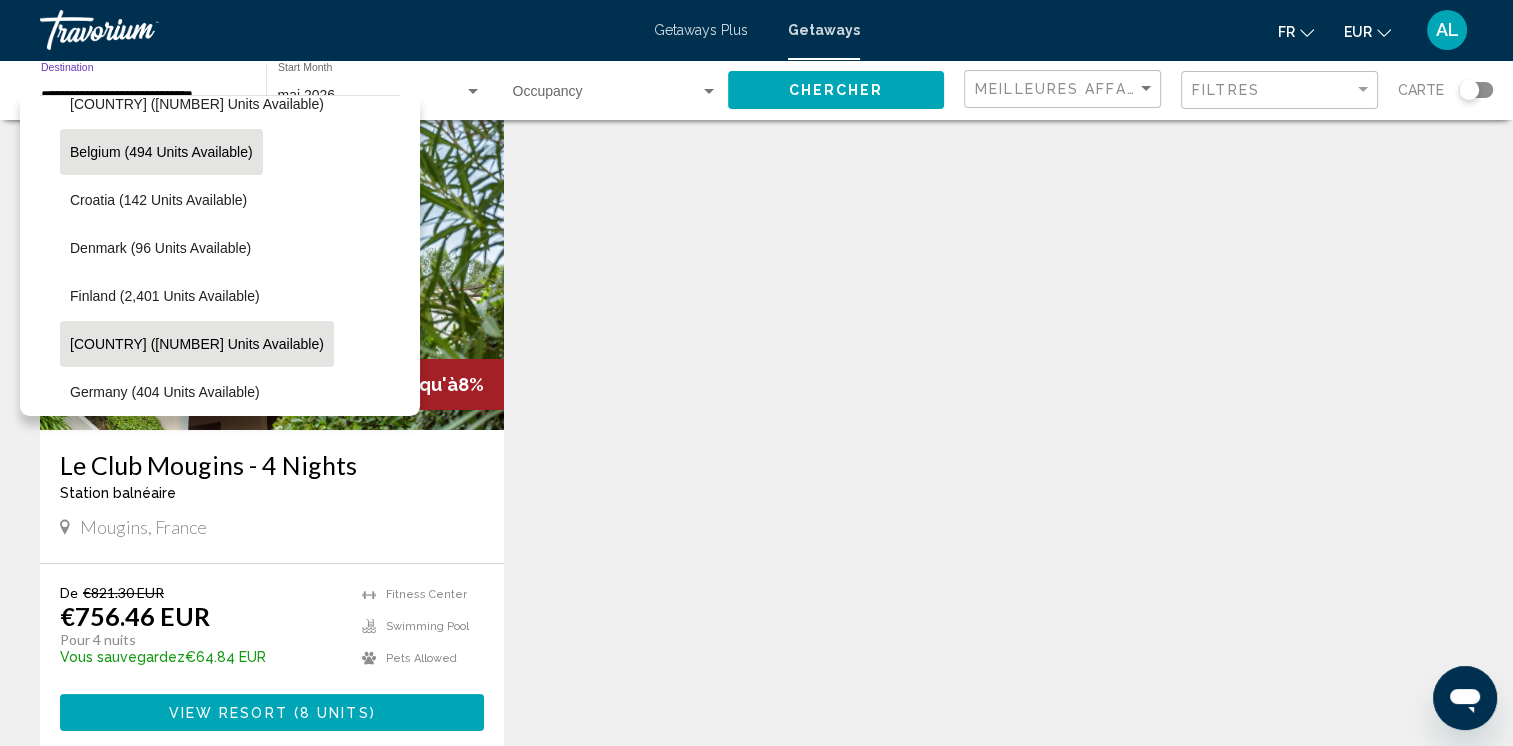 click on "Belgium (494 units available)" 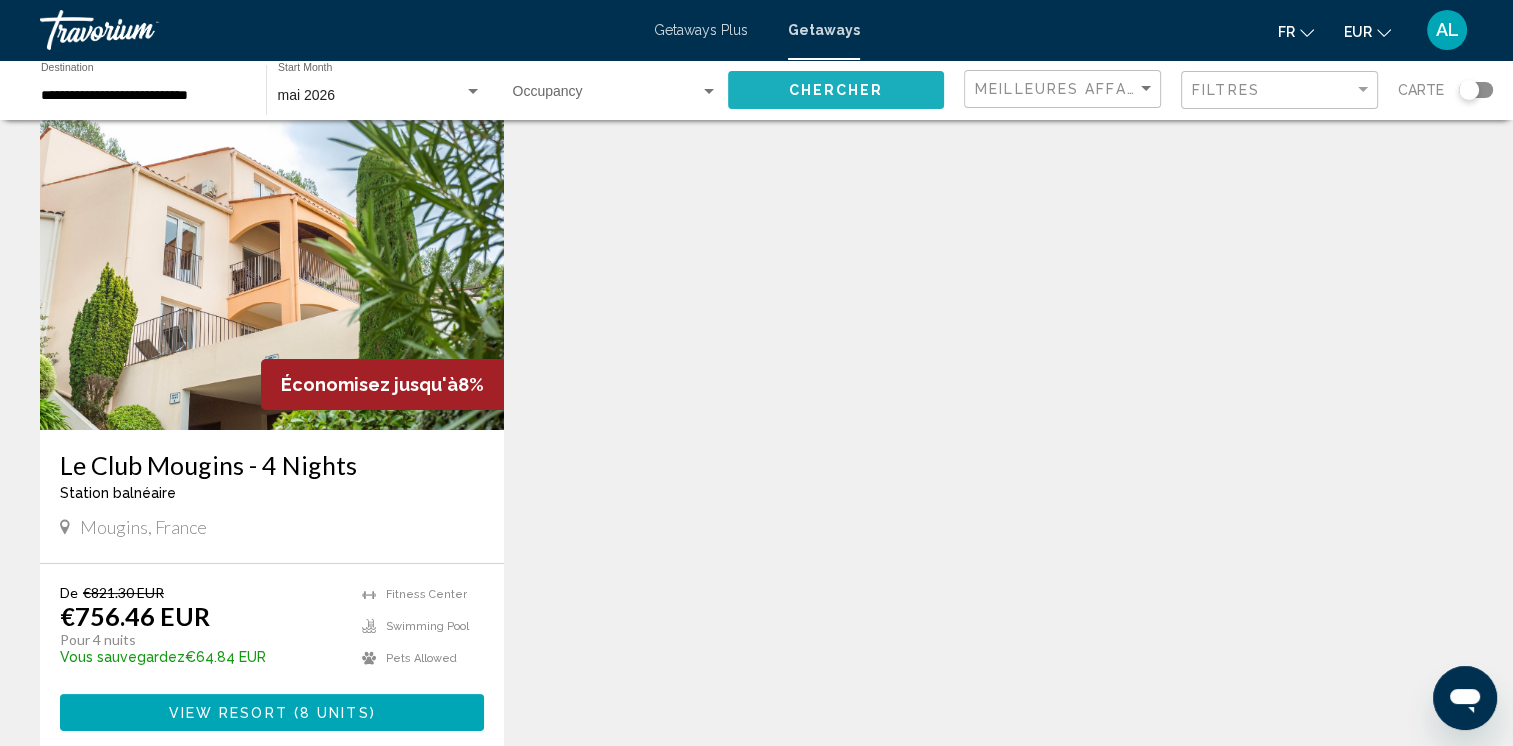 click on "Chercher" 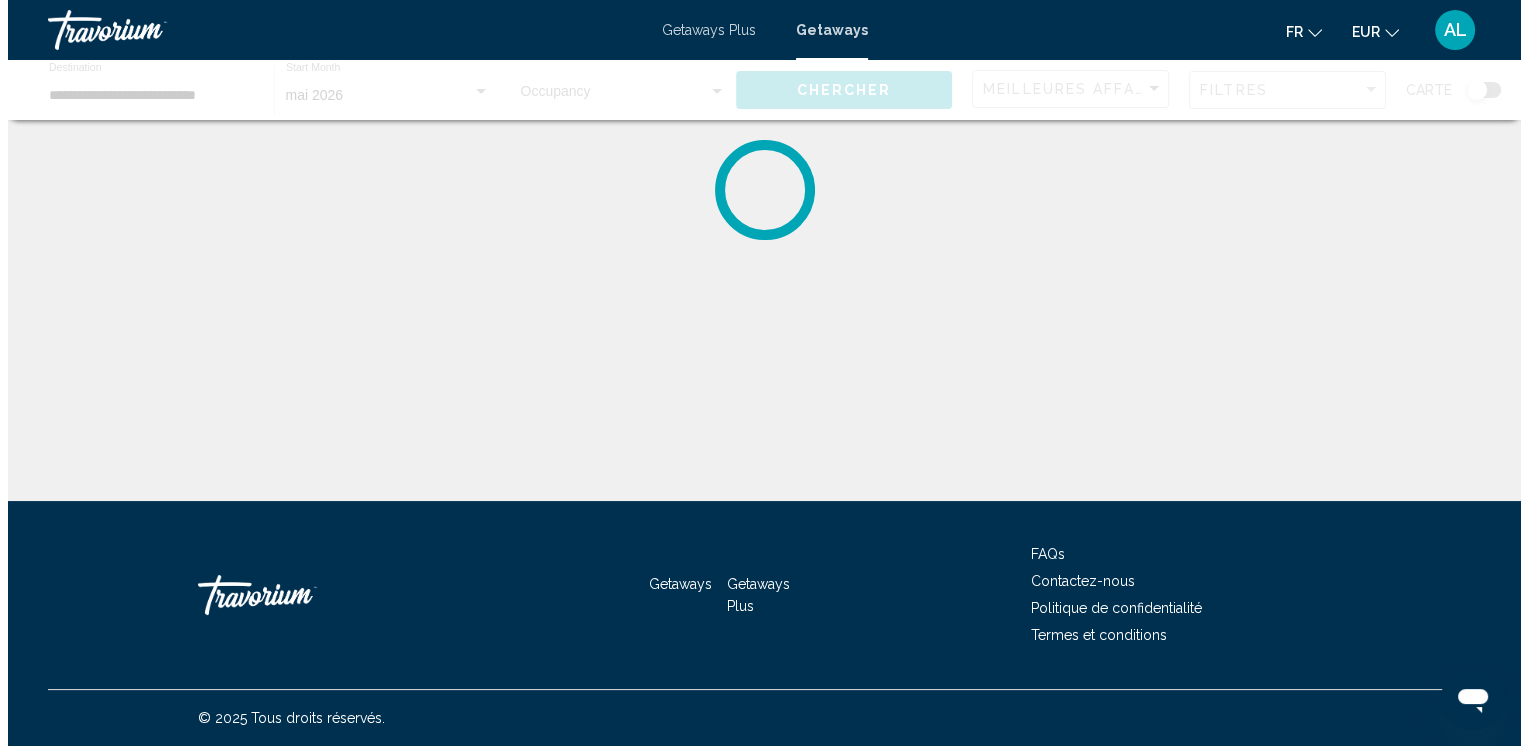 scroll, scrollTop: 0, scrollLeft: 0, axis: both 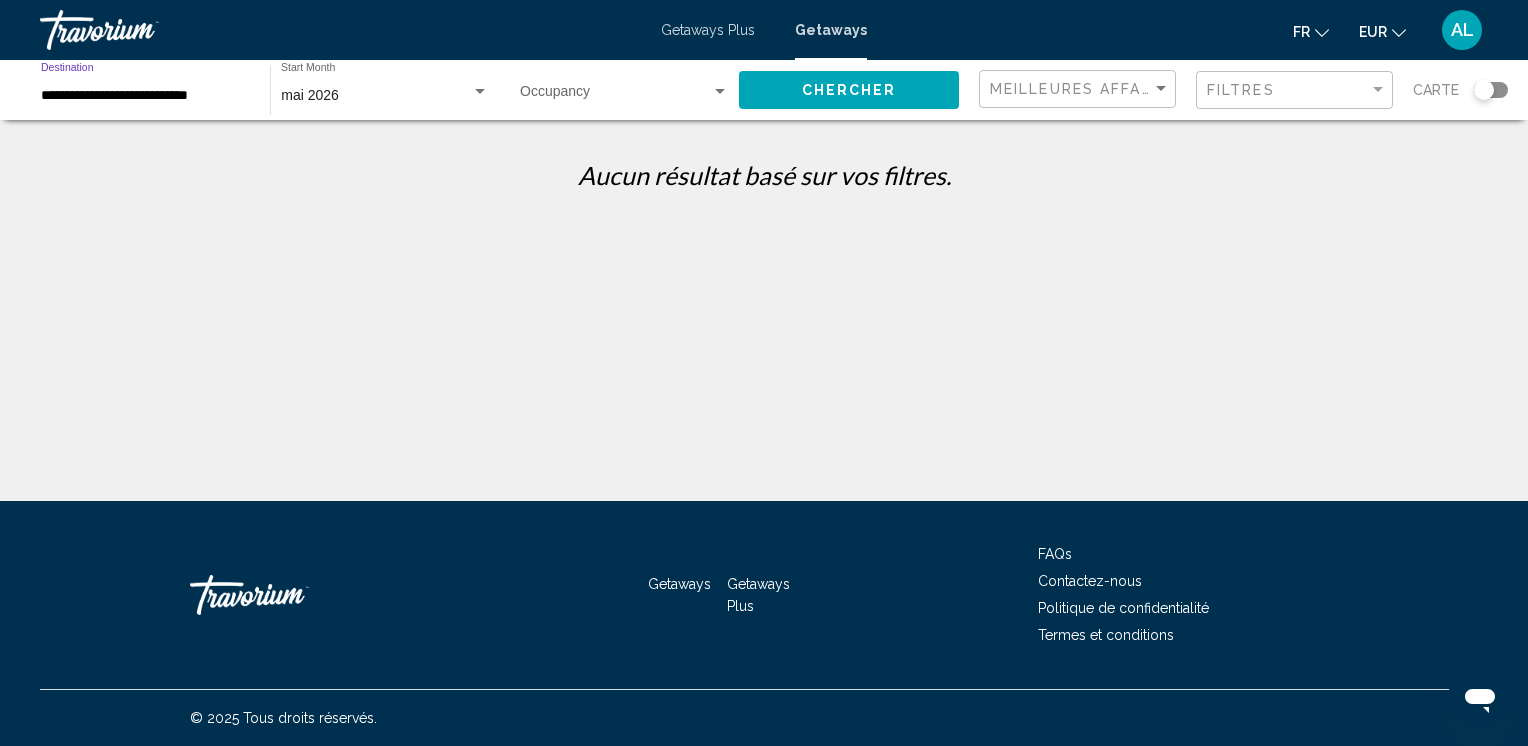 click on "**********" at bounding box center (145, 96) 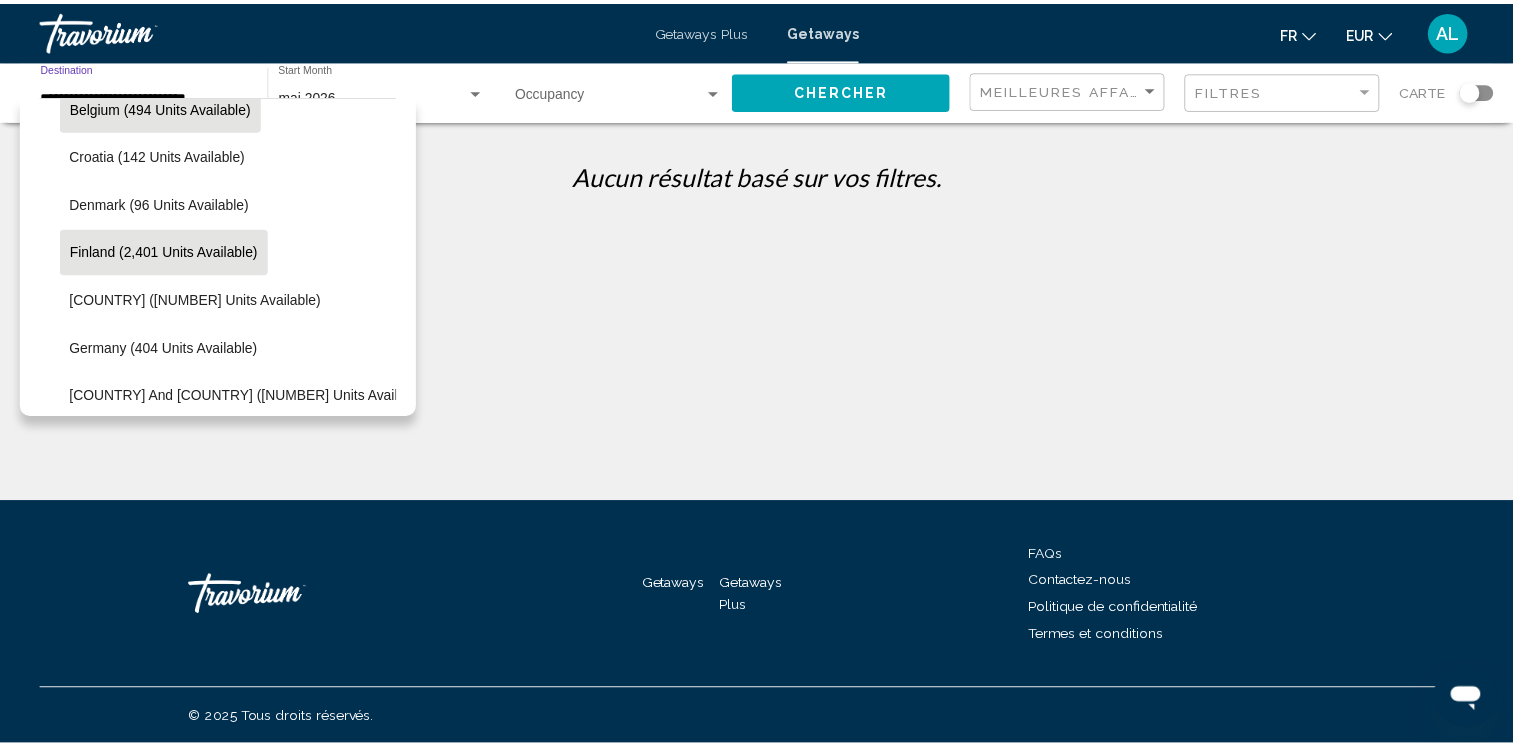 scroll, scrollTop: 470, scrollLeft: 0, axis: vertical 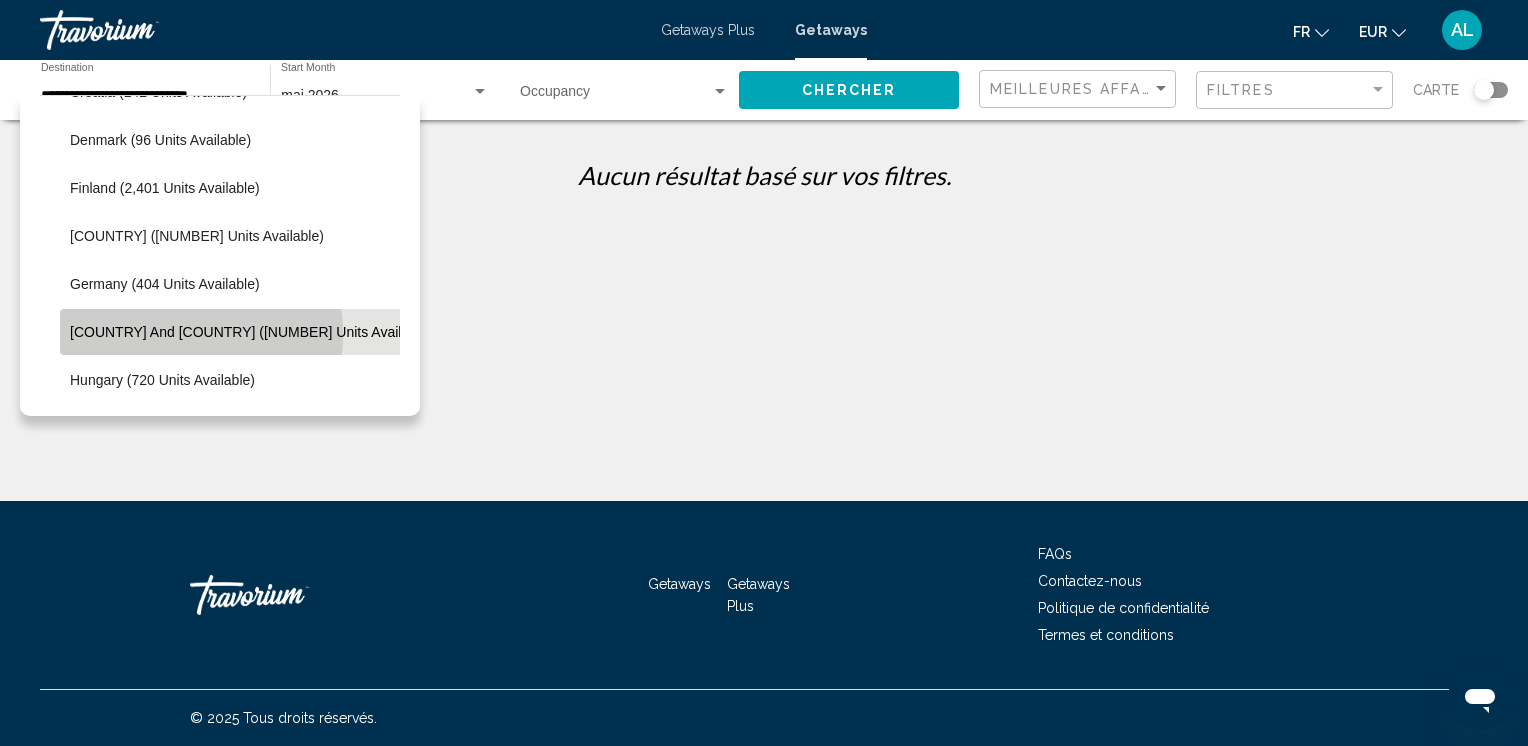 click on "[COUNTRY] and [COUNTRY] ([NUMBER] units available)" 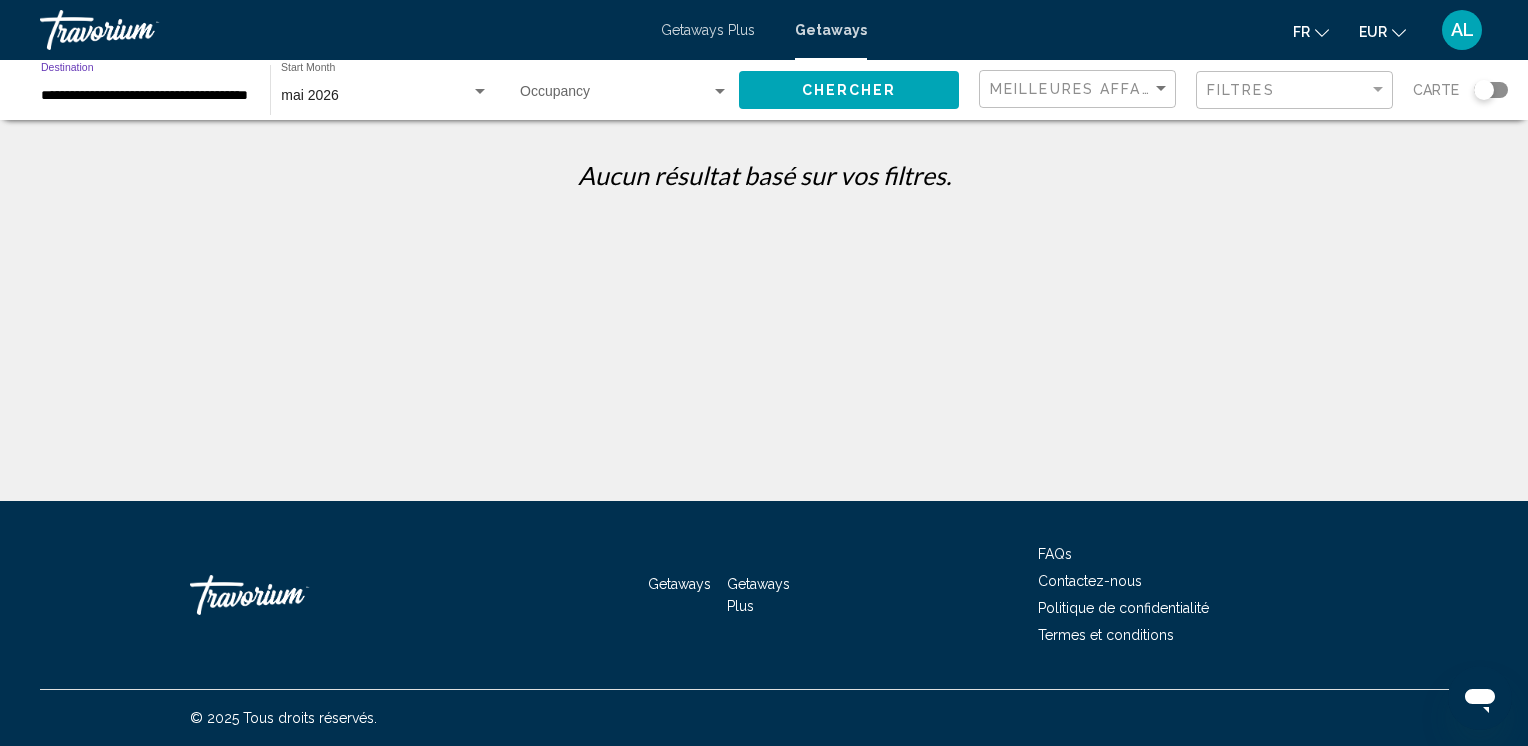click on "Chercher" 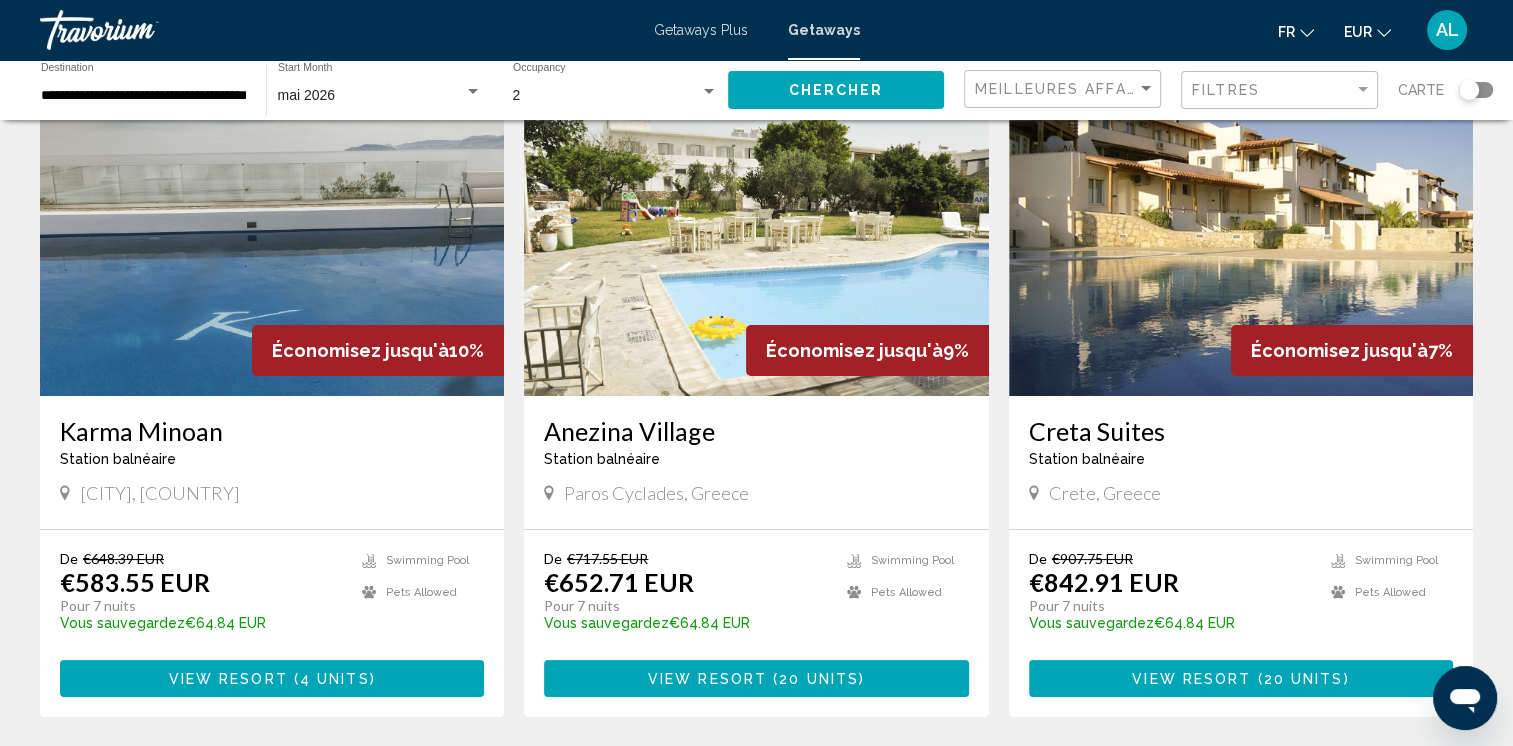 scroll, scrollTop: 100, scrollLeft: 0, axis: vertical 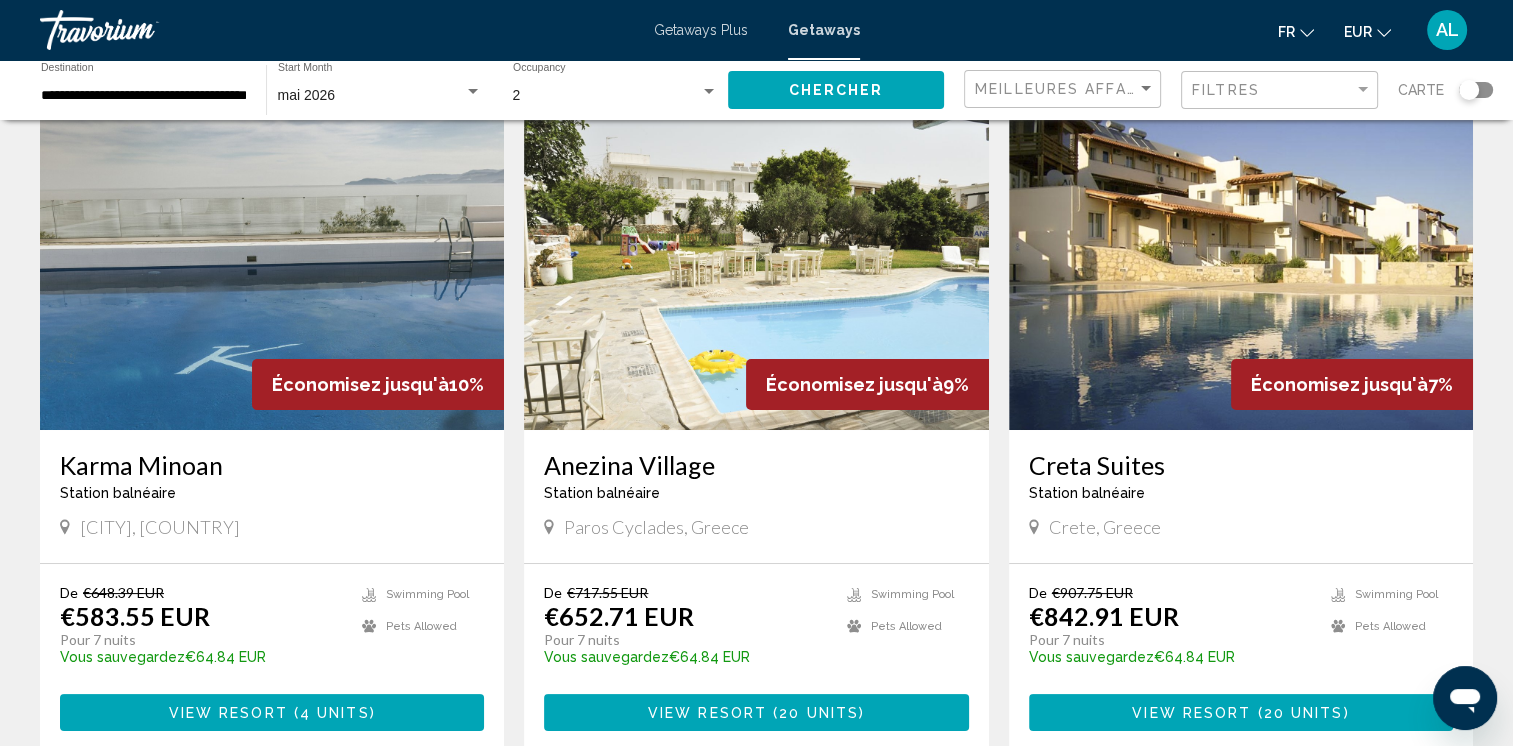 click on "Karma Minoan" at bounding box center [272, 465] 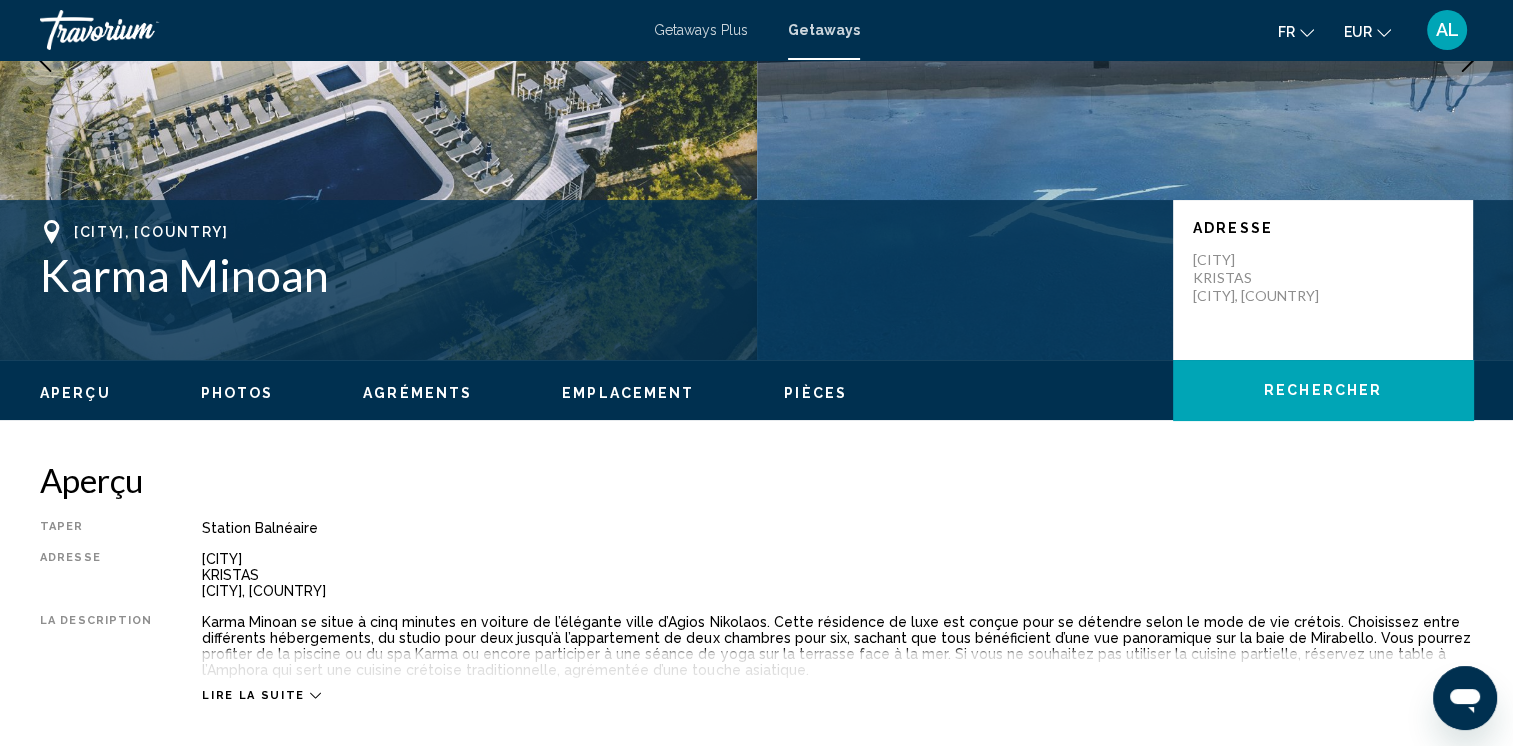 scroll, scrollTop: 400, scrollLeft: 0, axis: vertical 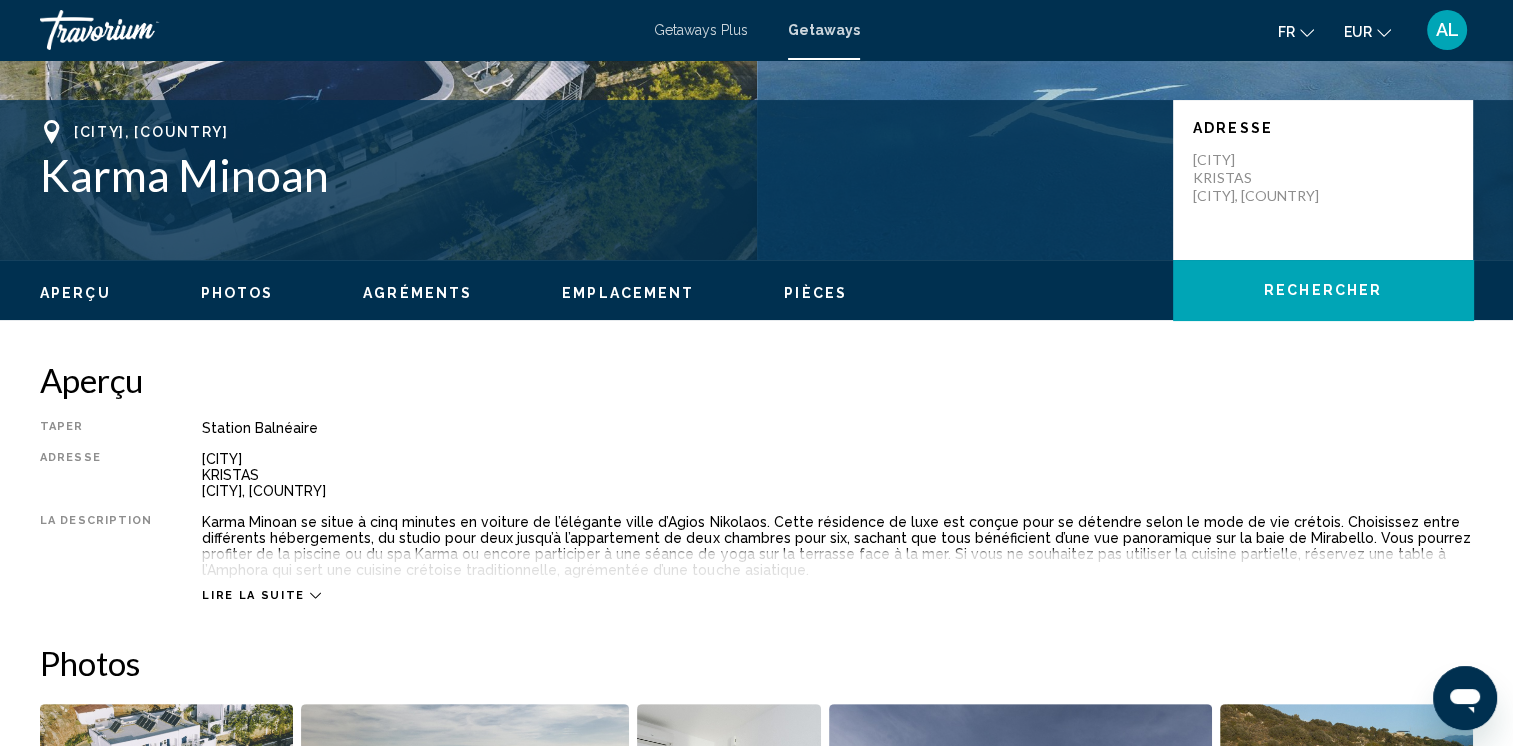 click on "Lire la suite" at bounding box center [261, 595] 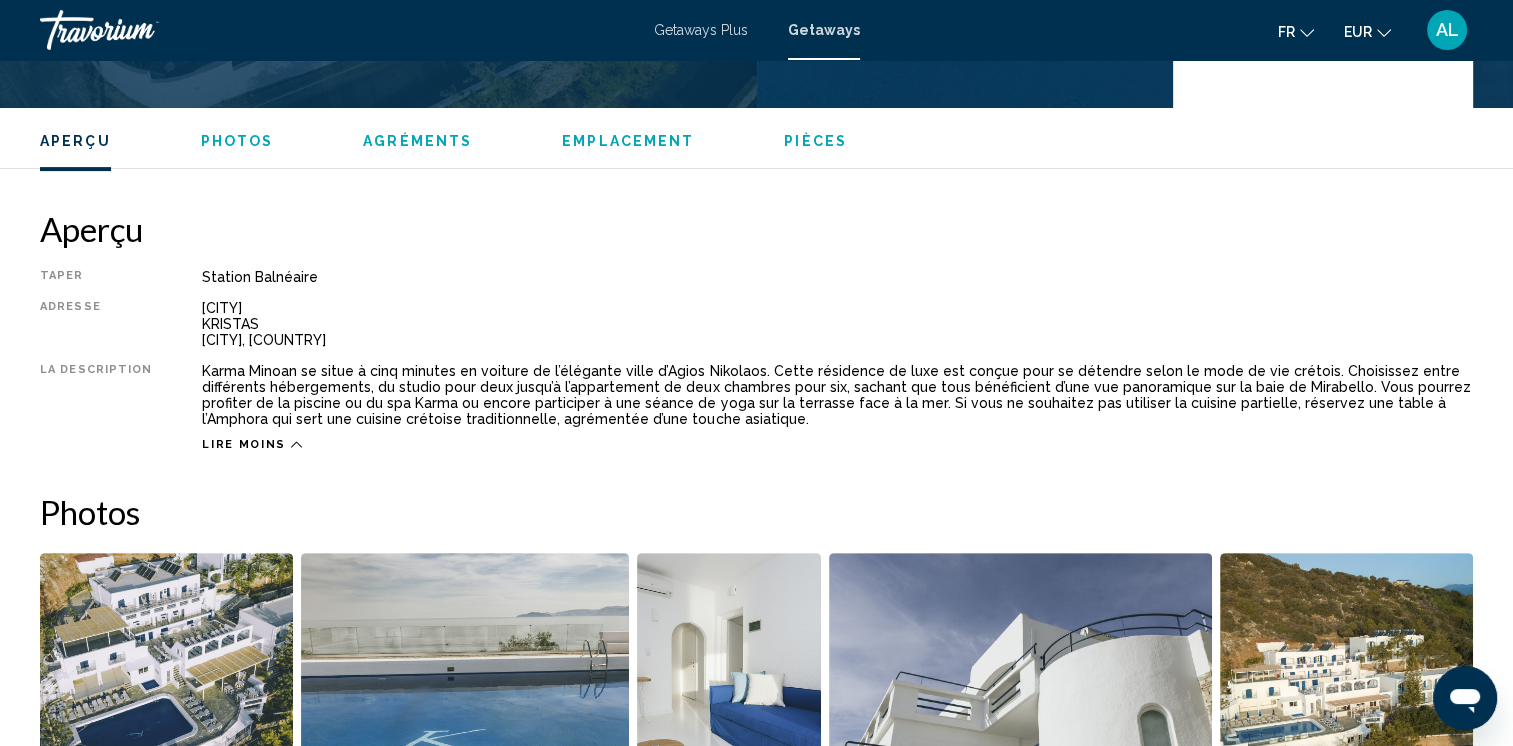 scroll, scrollTop: 600, scrollLeft: 0, axis: vertical 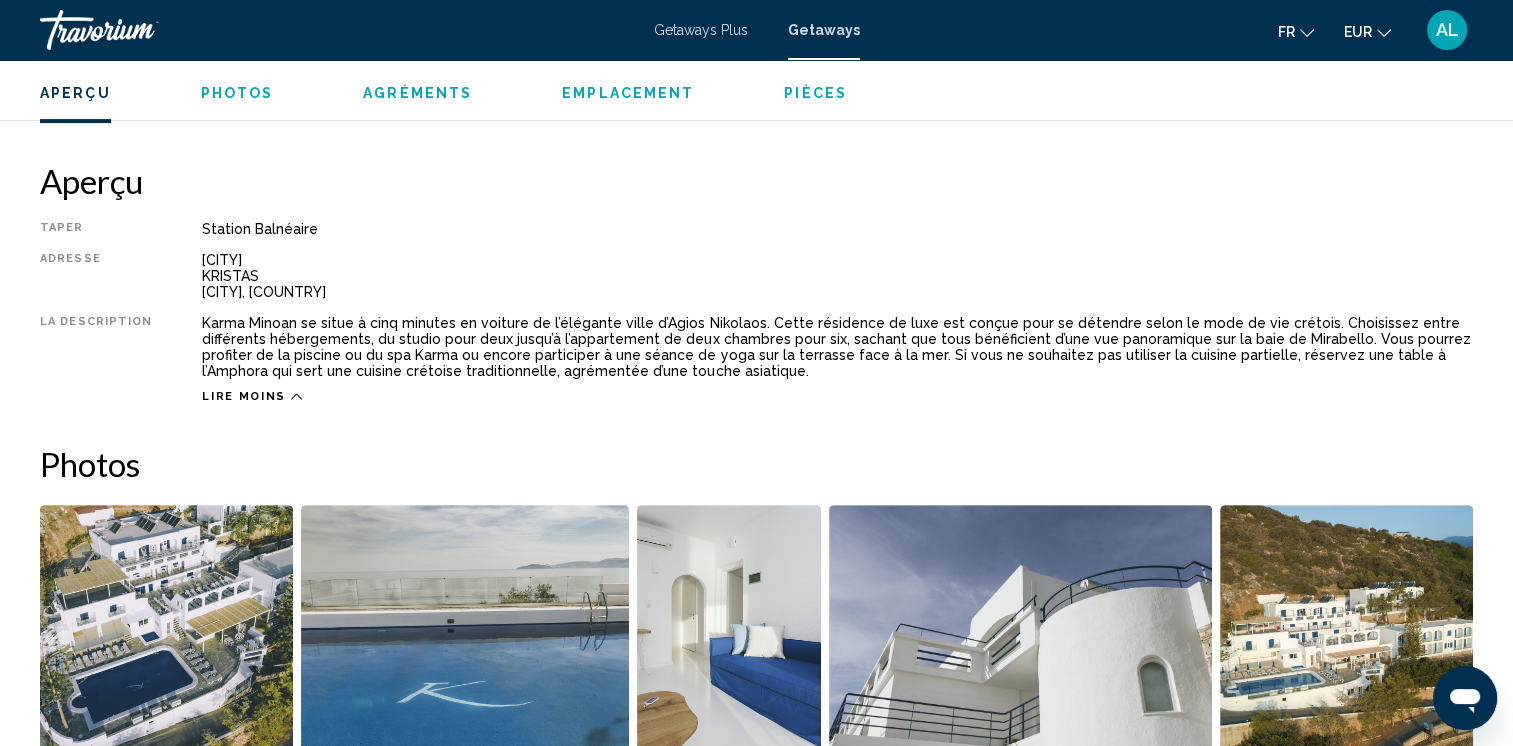 click at bounding box center [166, 629] 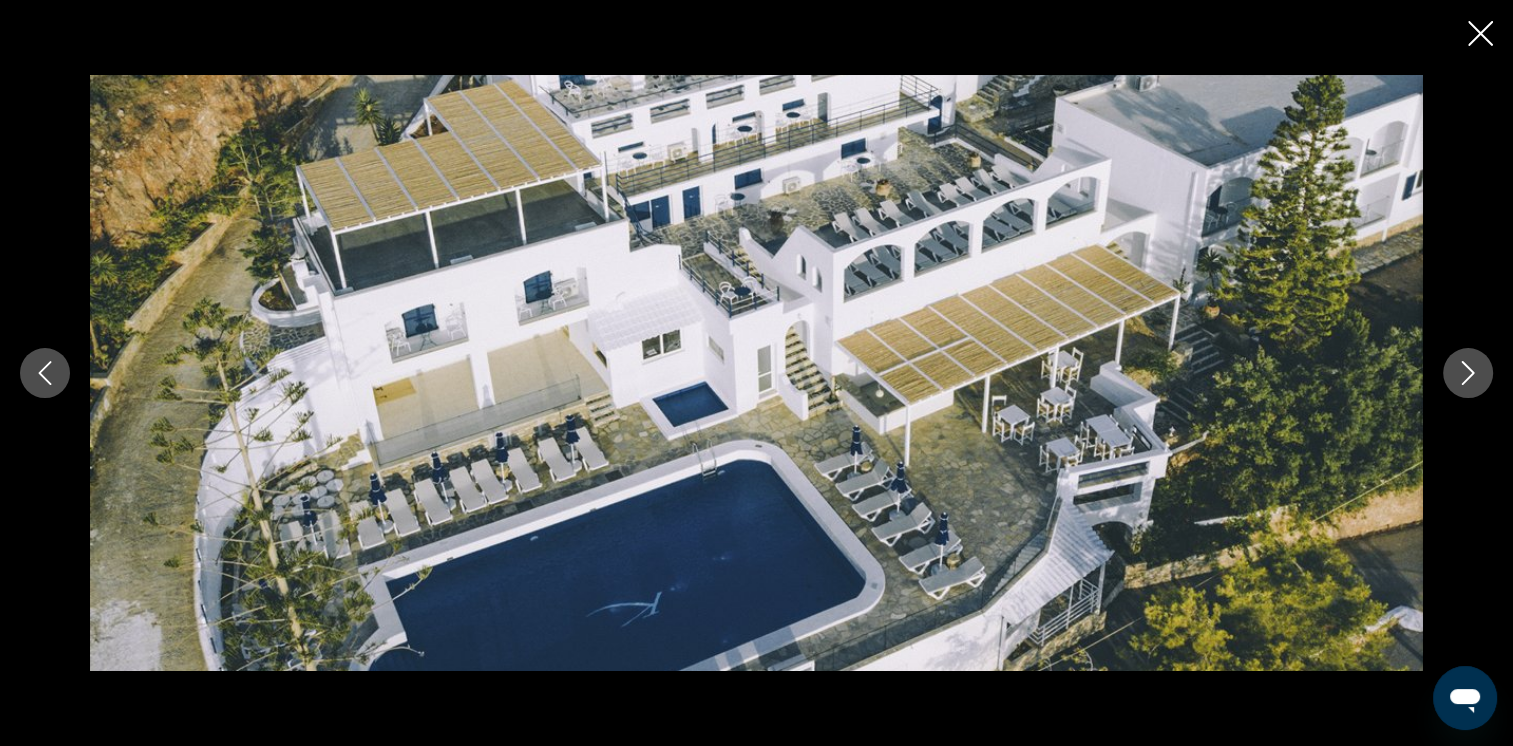 click 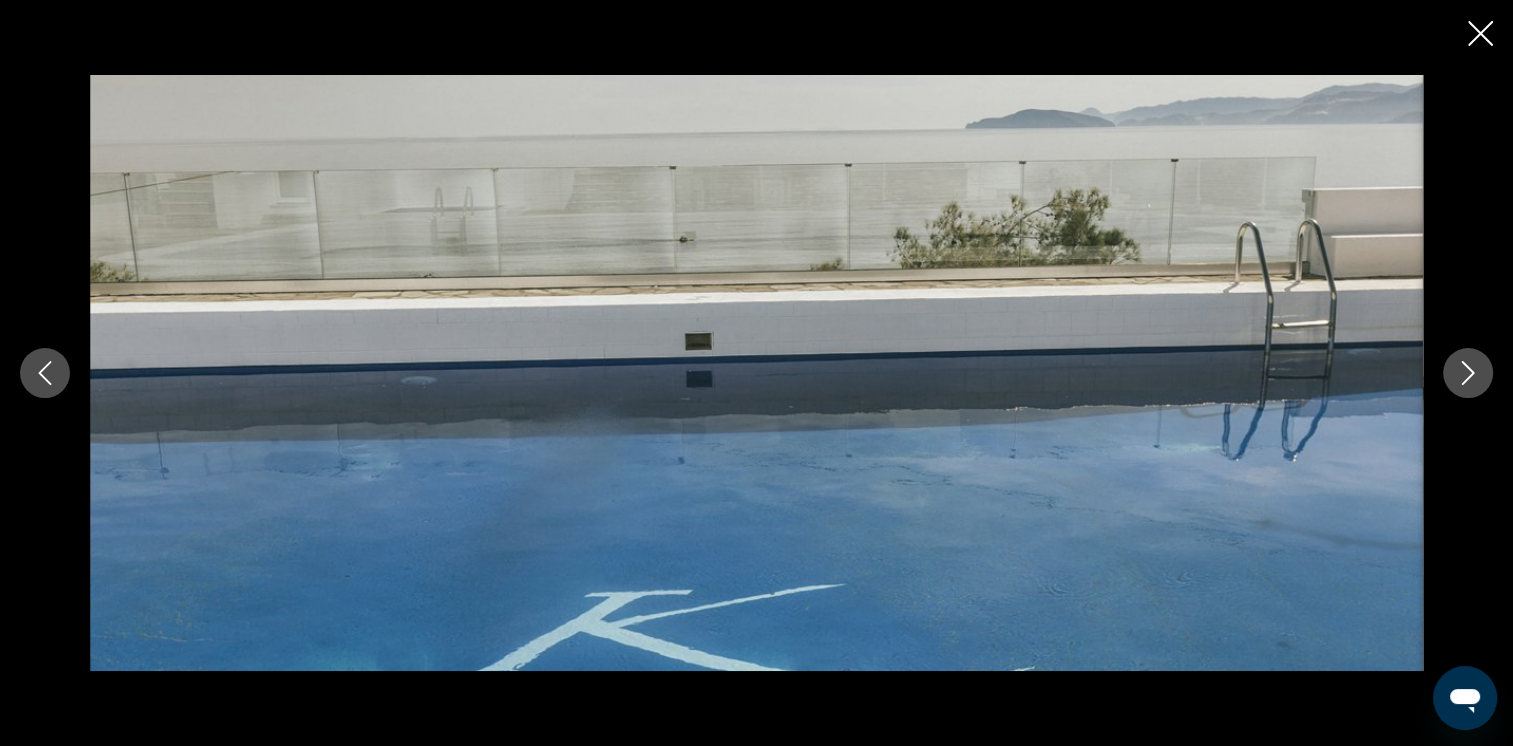 click 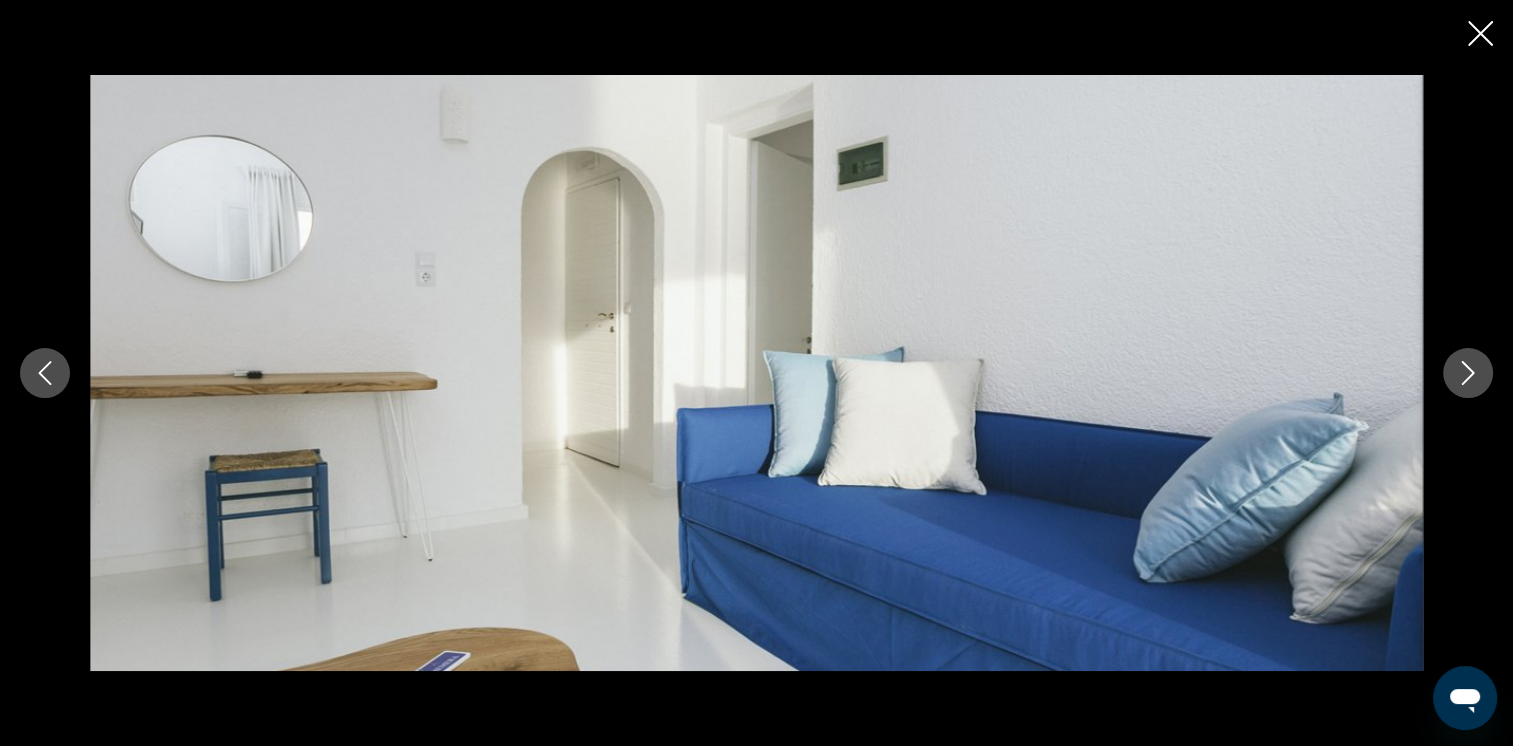 click 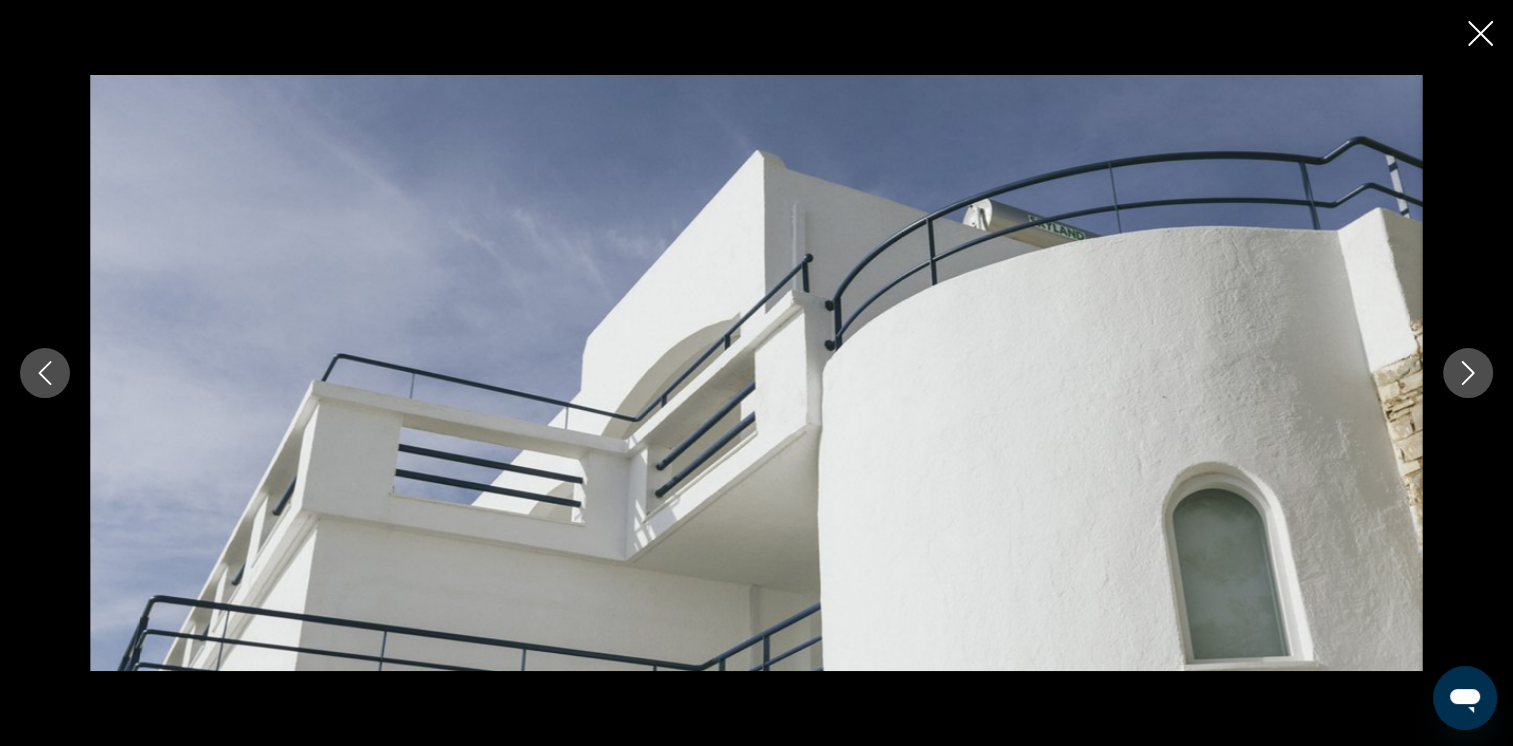 click 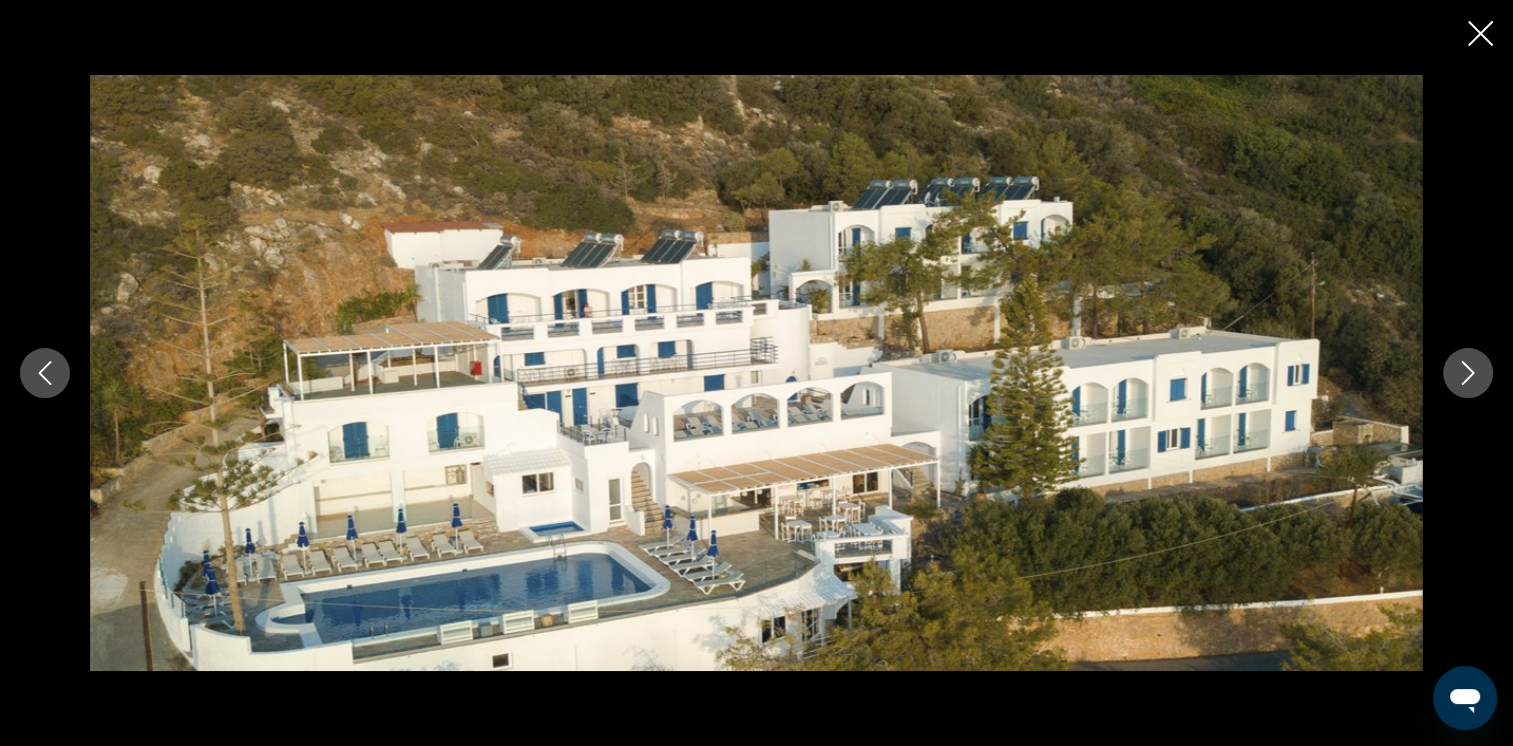 click 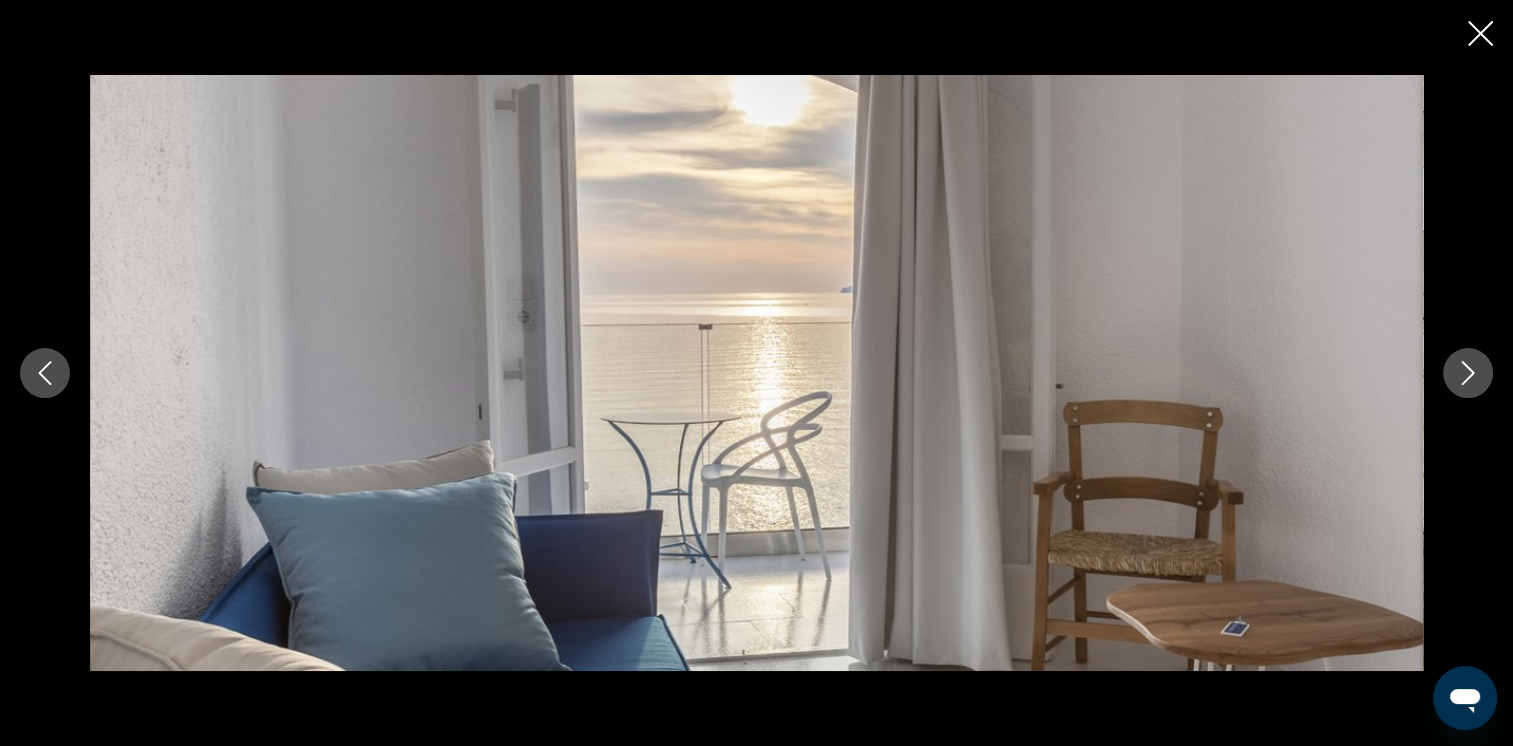 click 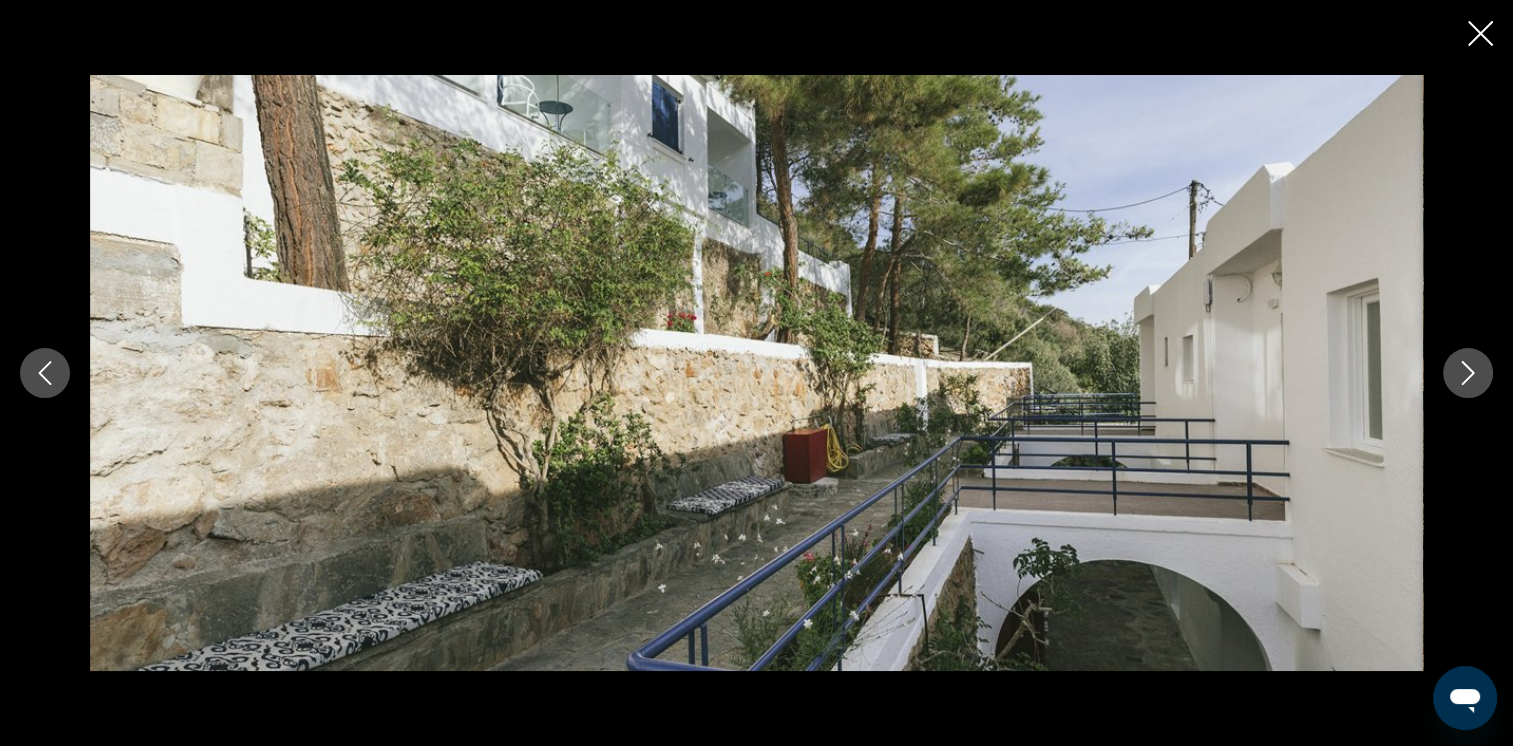 click 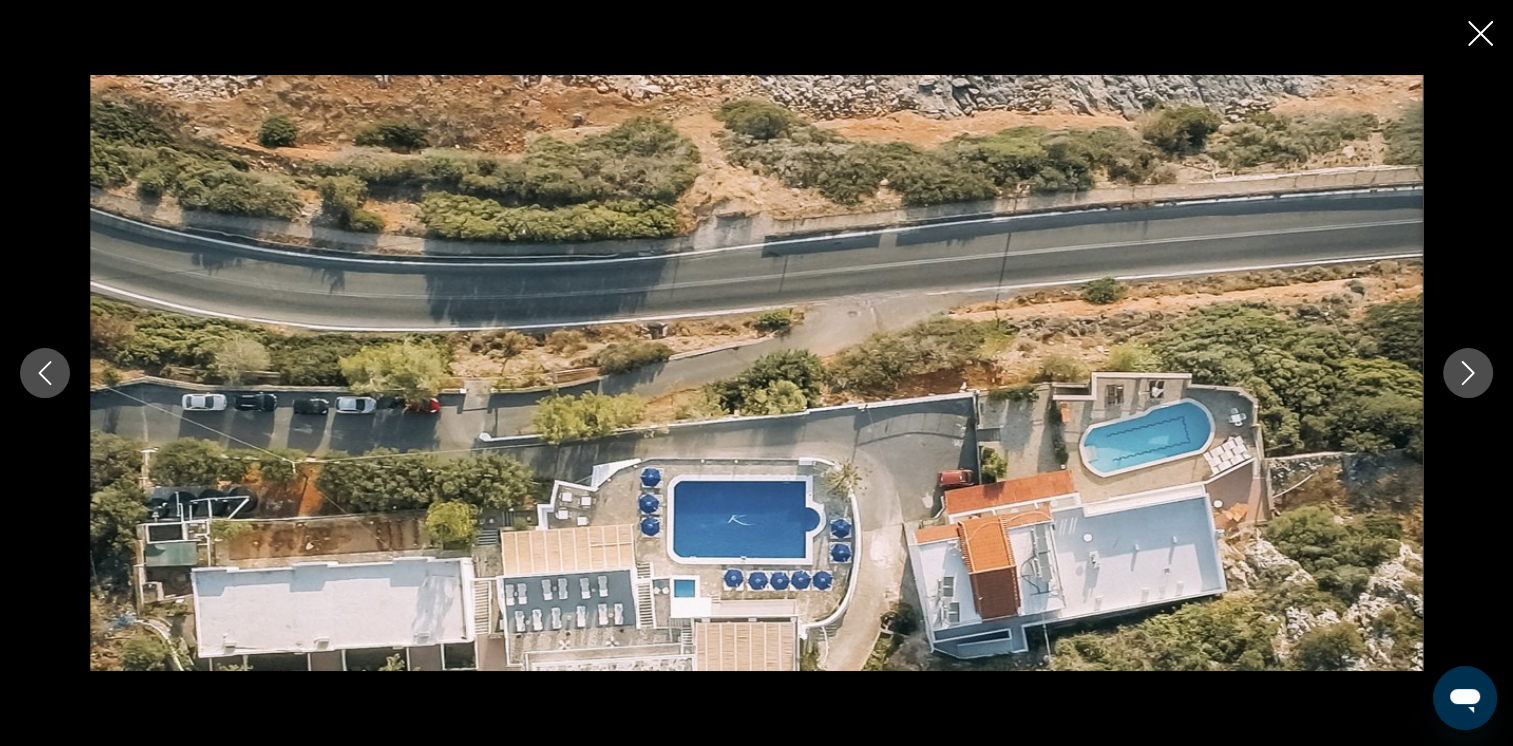 click 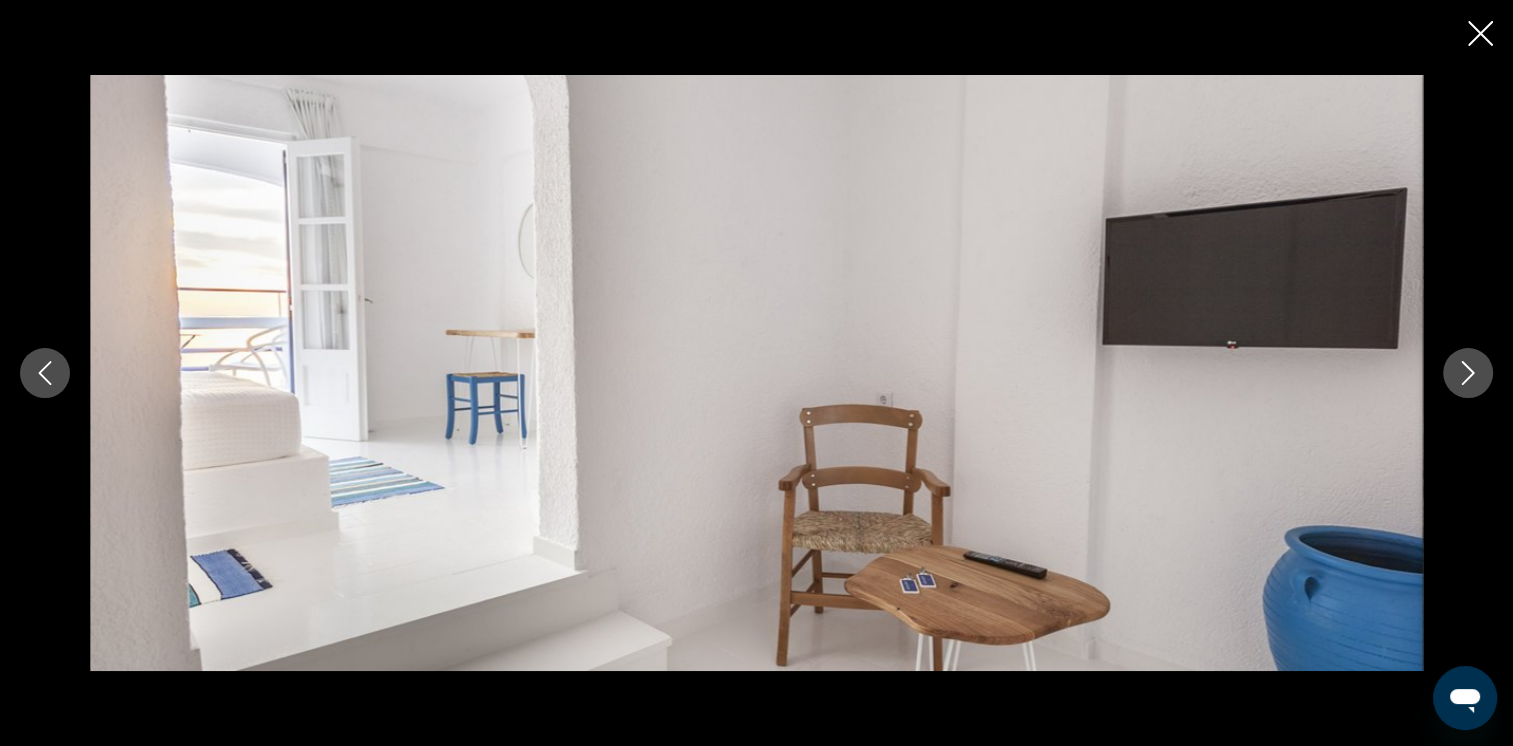 click 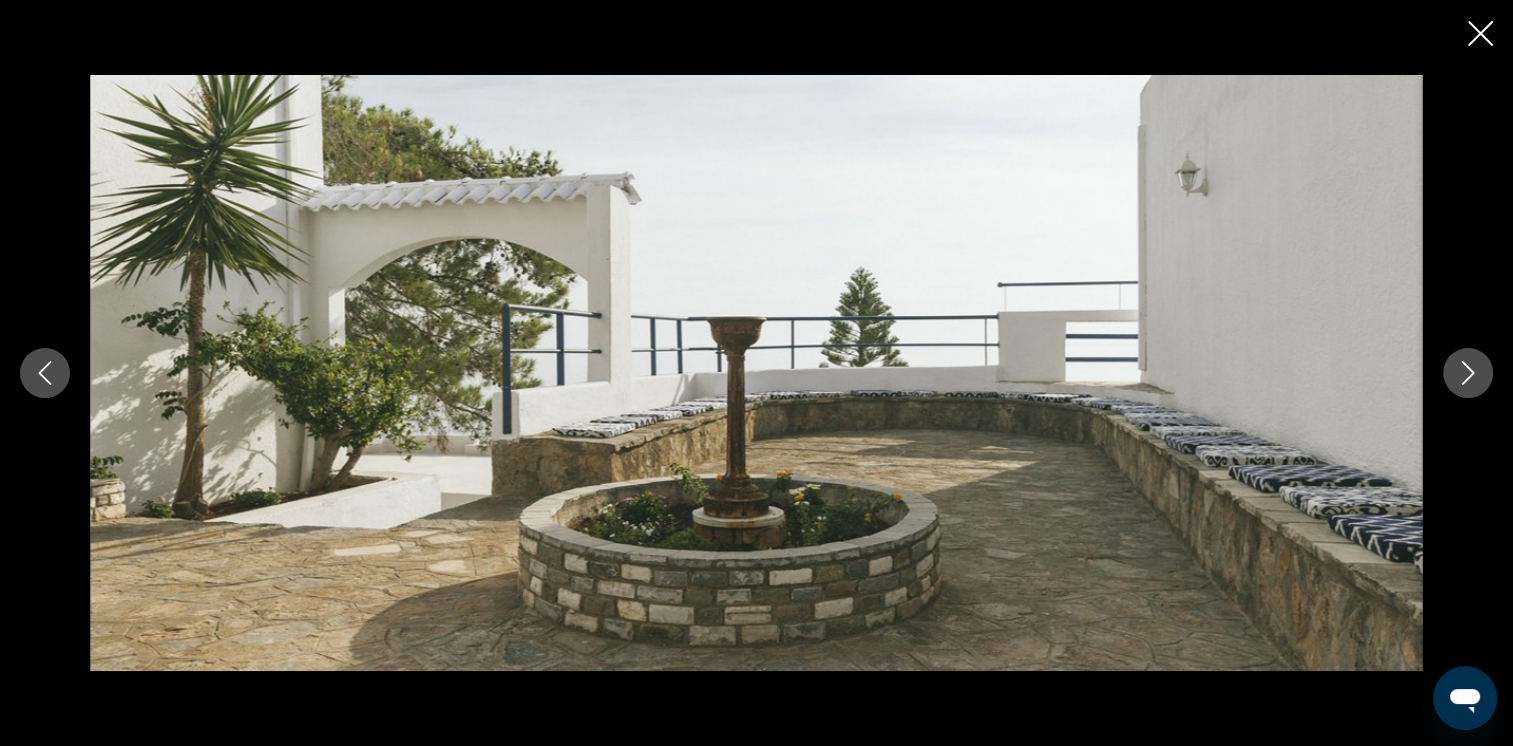 click 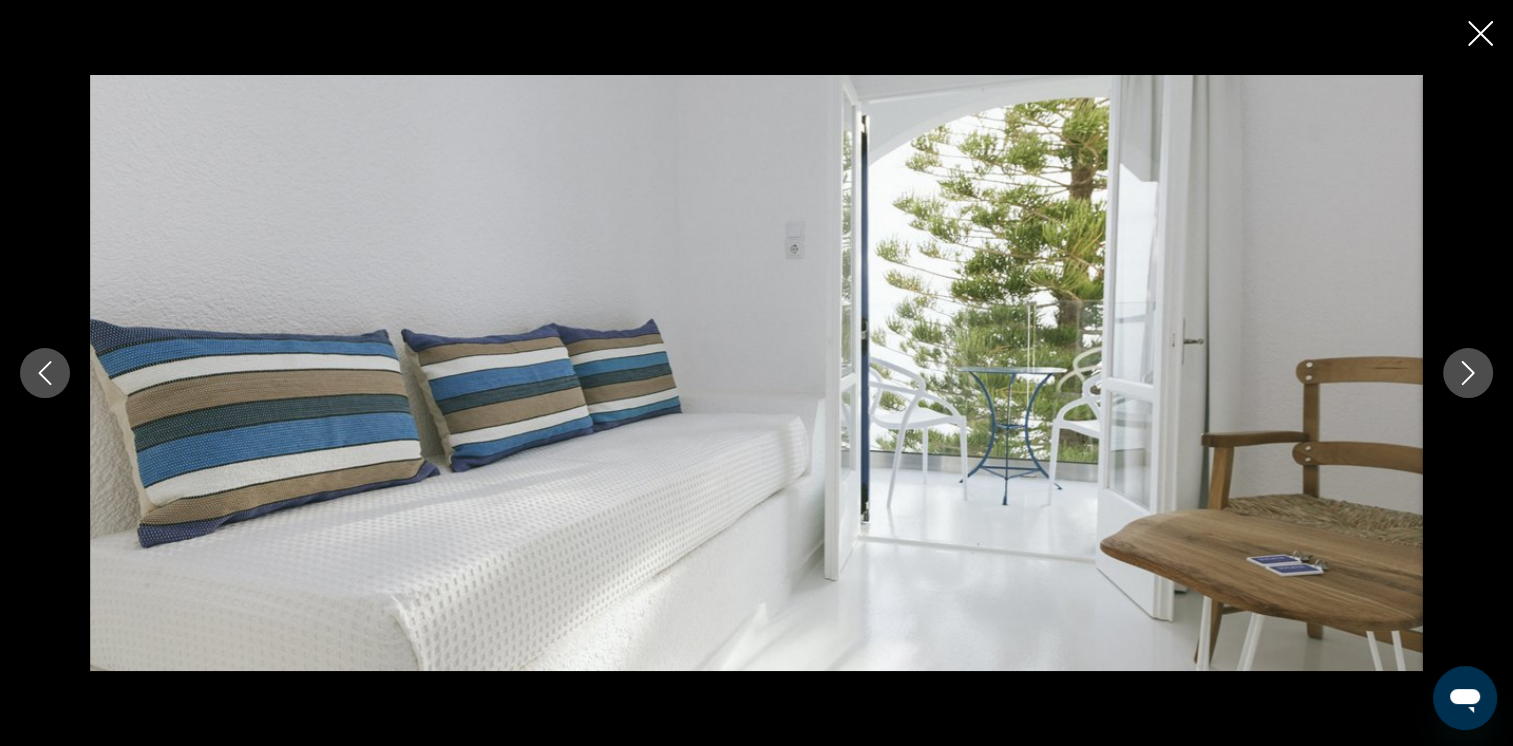 click 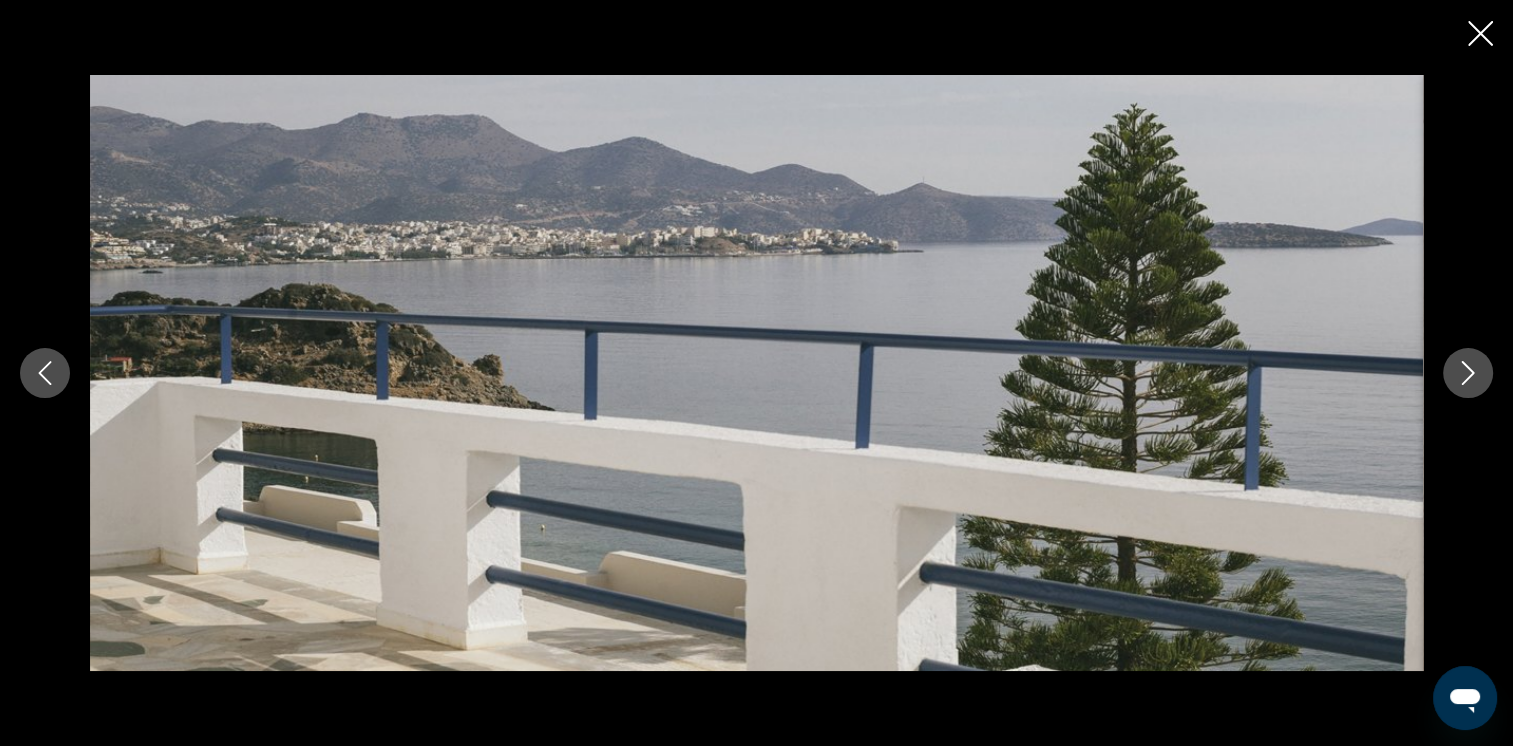click 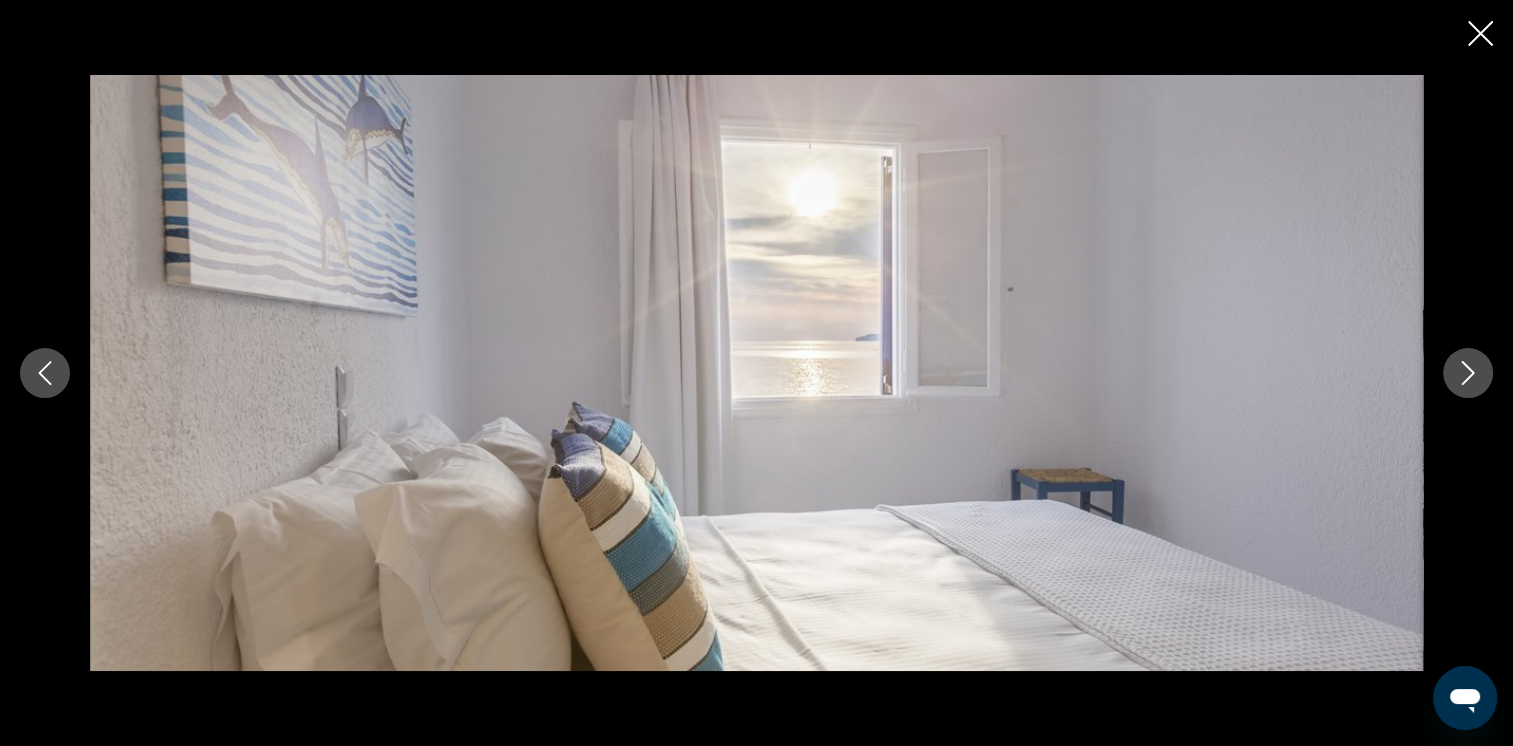 click 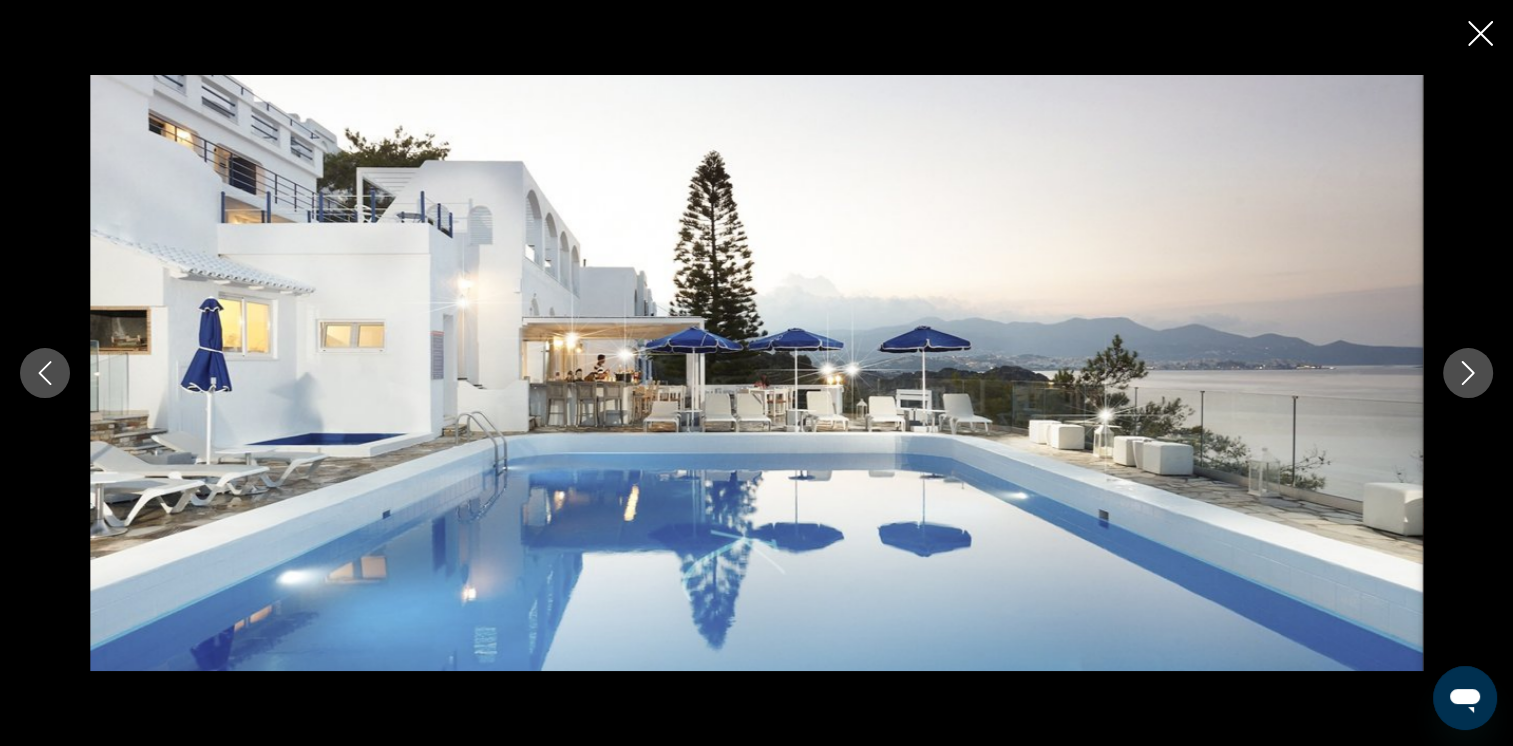 click 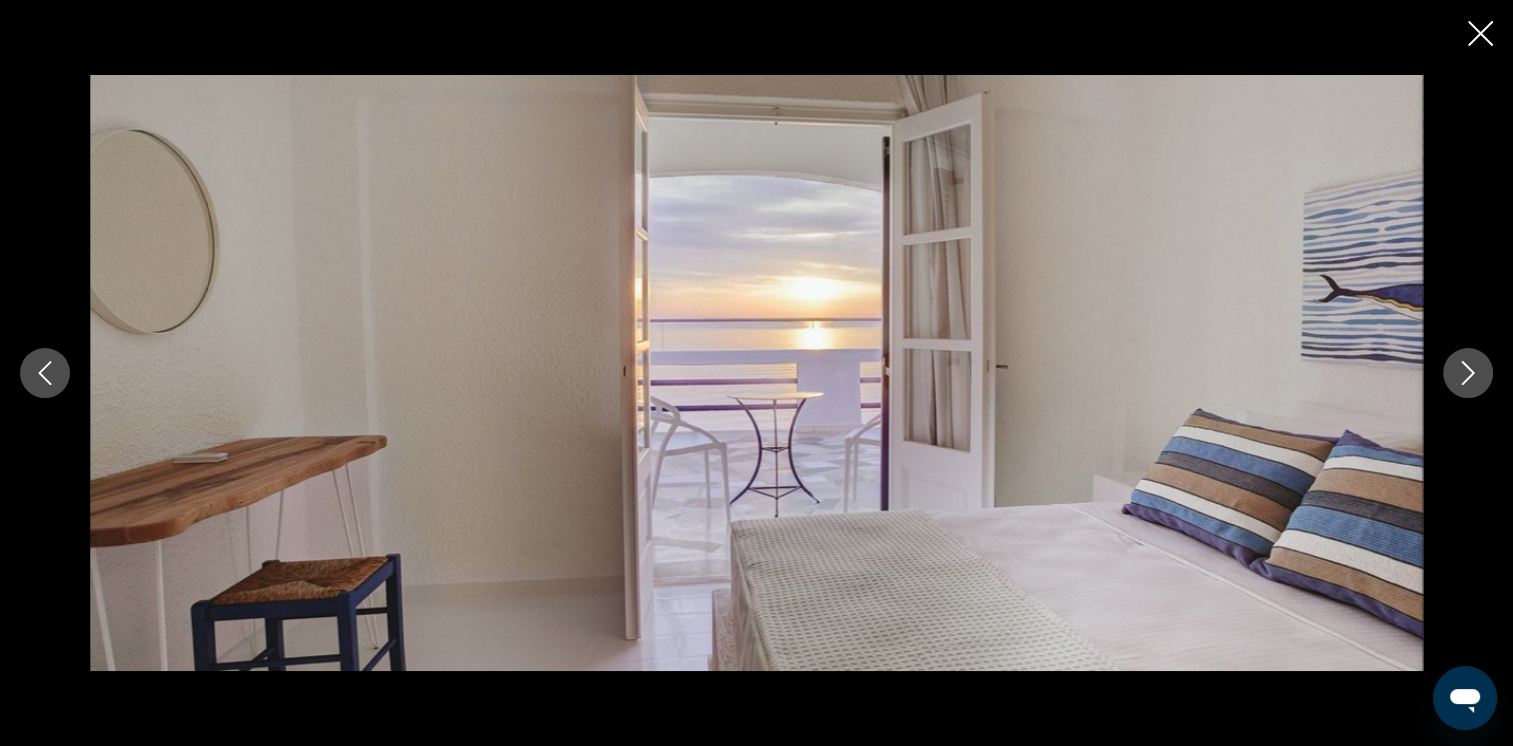 click 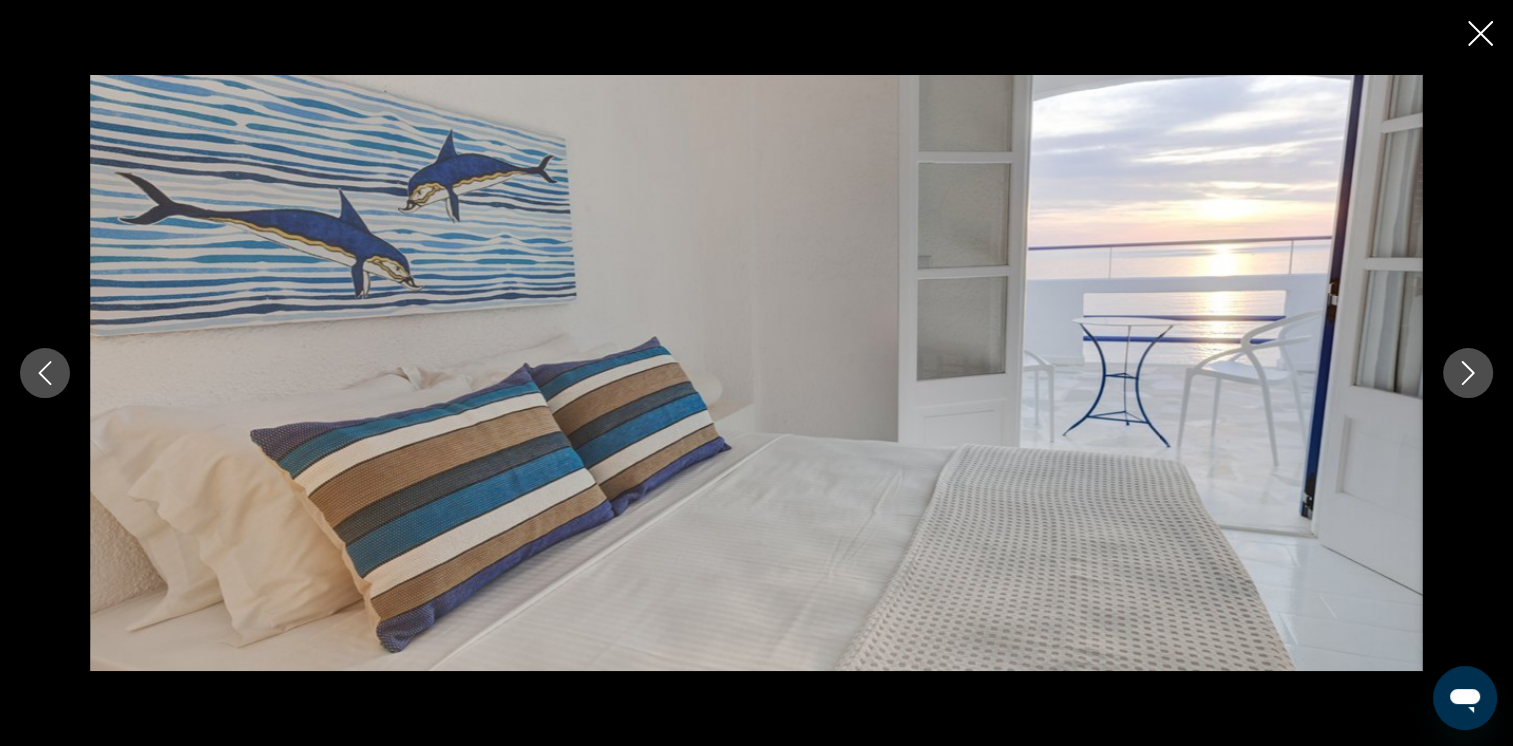 click 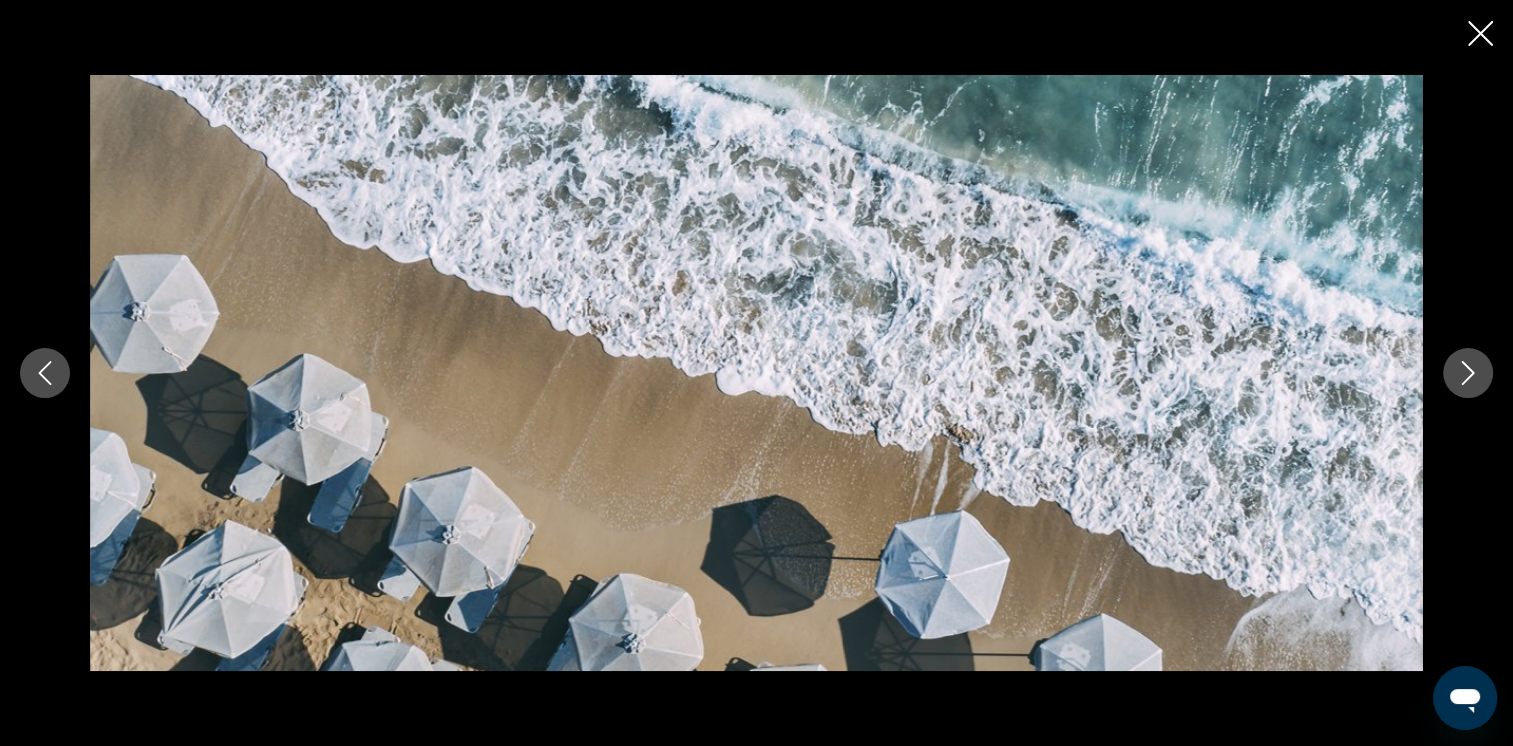 click 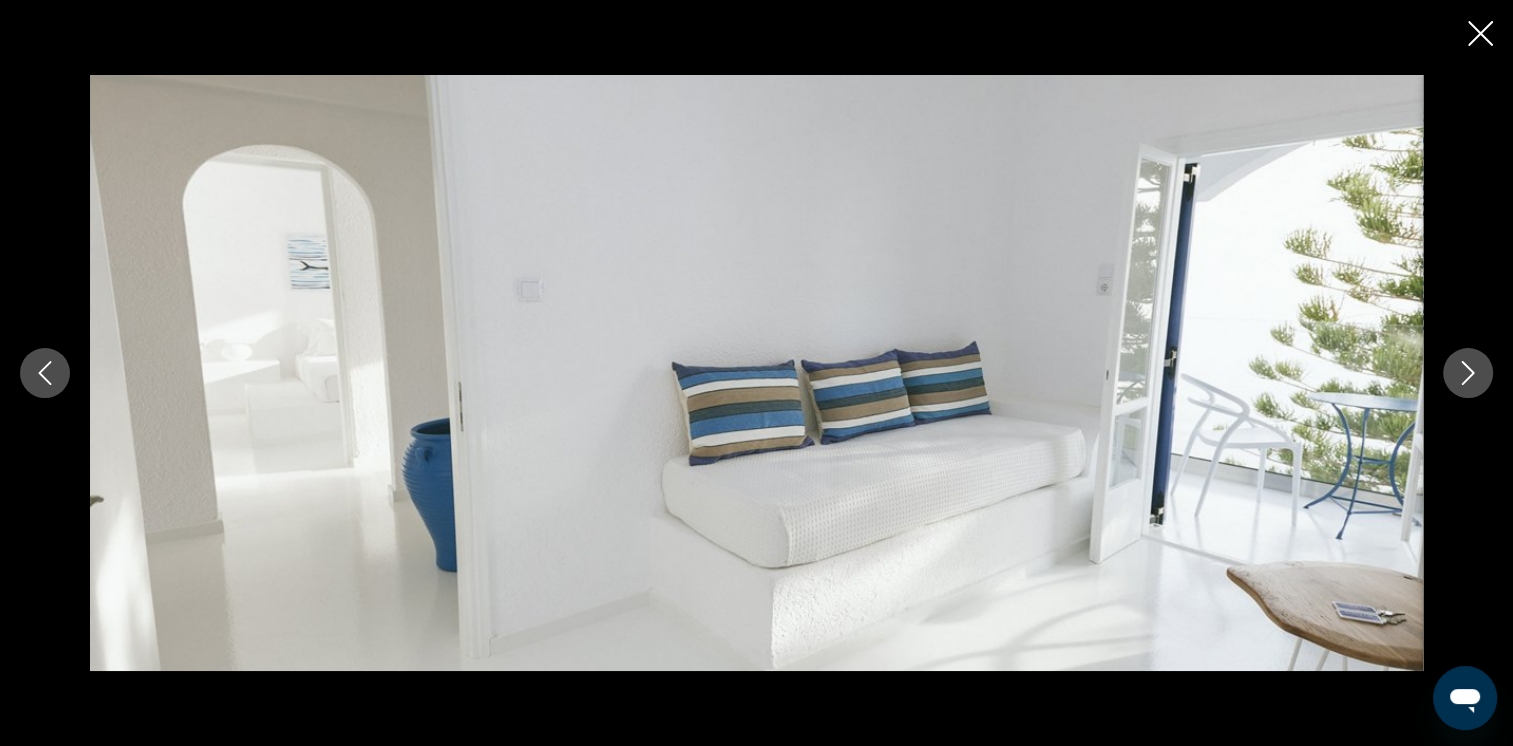 click 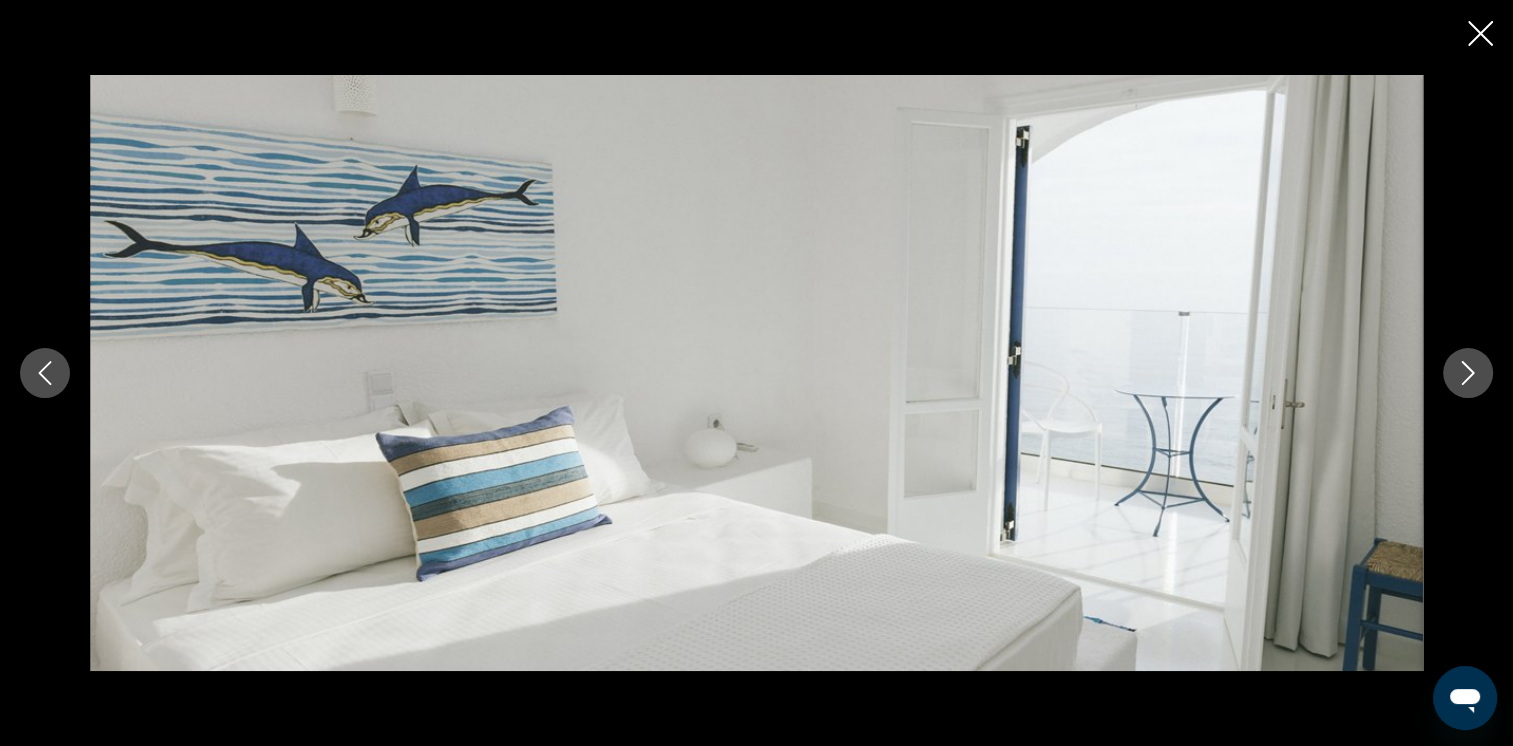 click 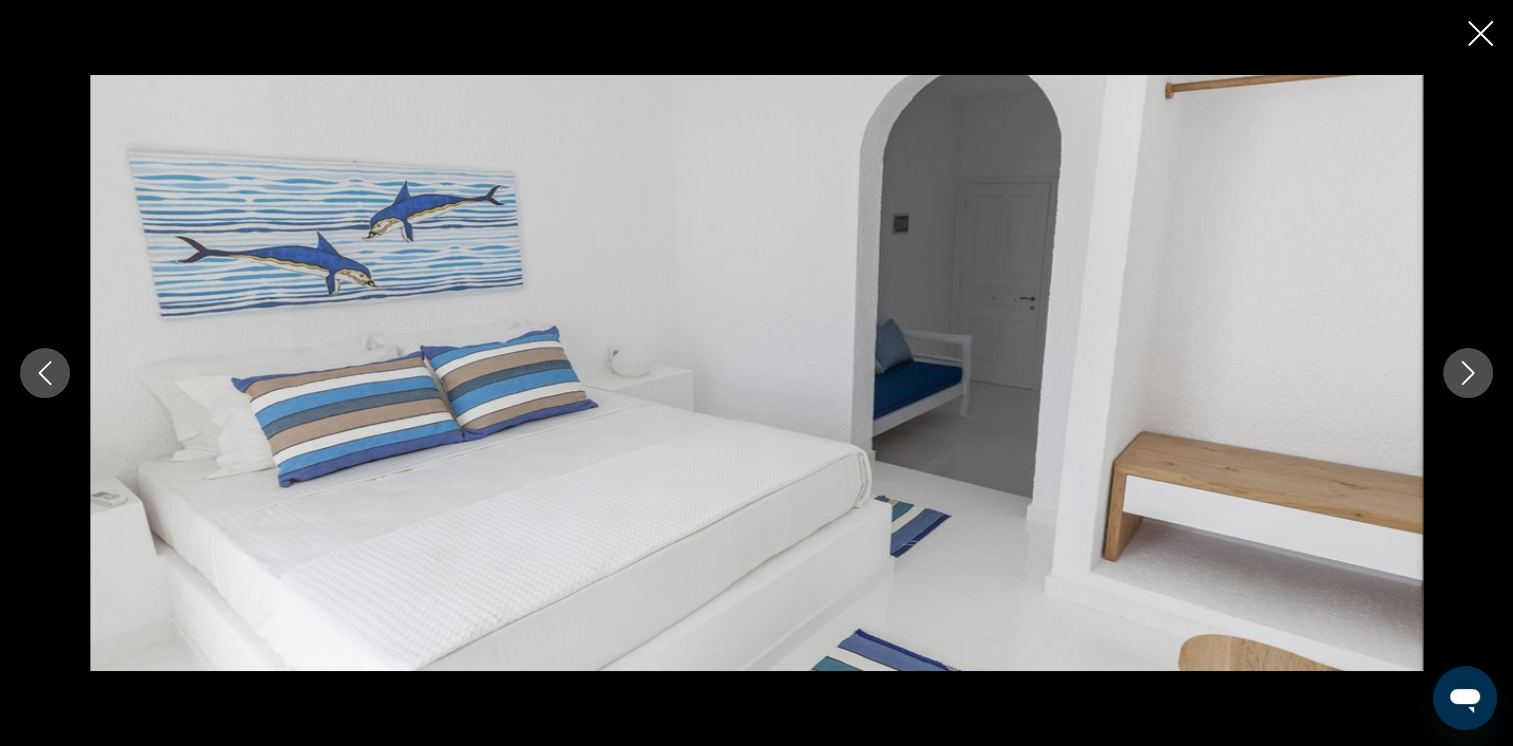 click 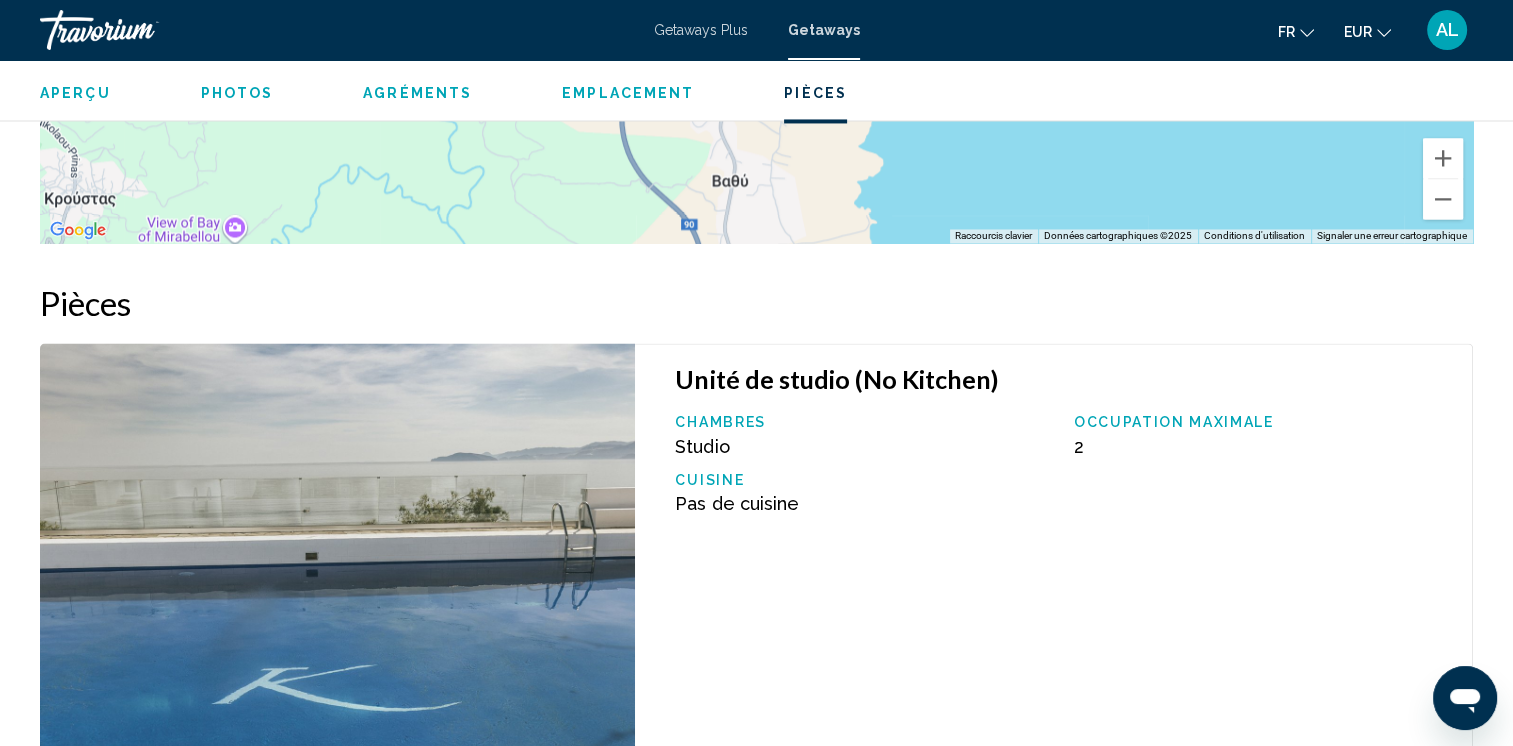 scroll, scrollTop: 2800, scrollLeft: 0, axis: vertical 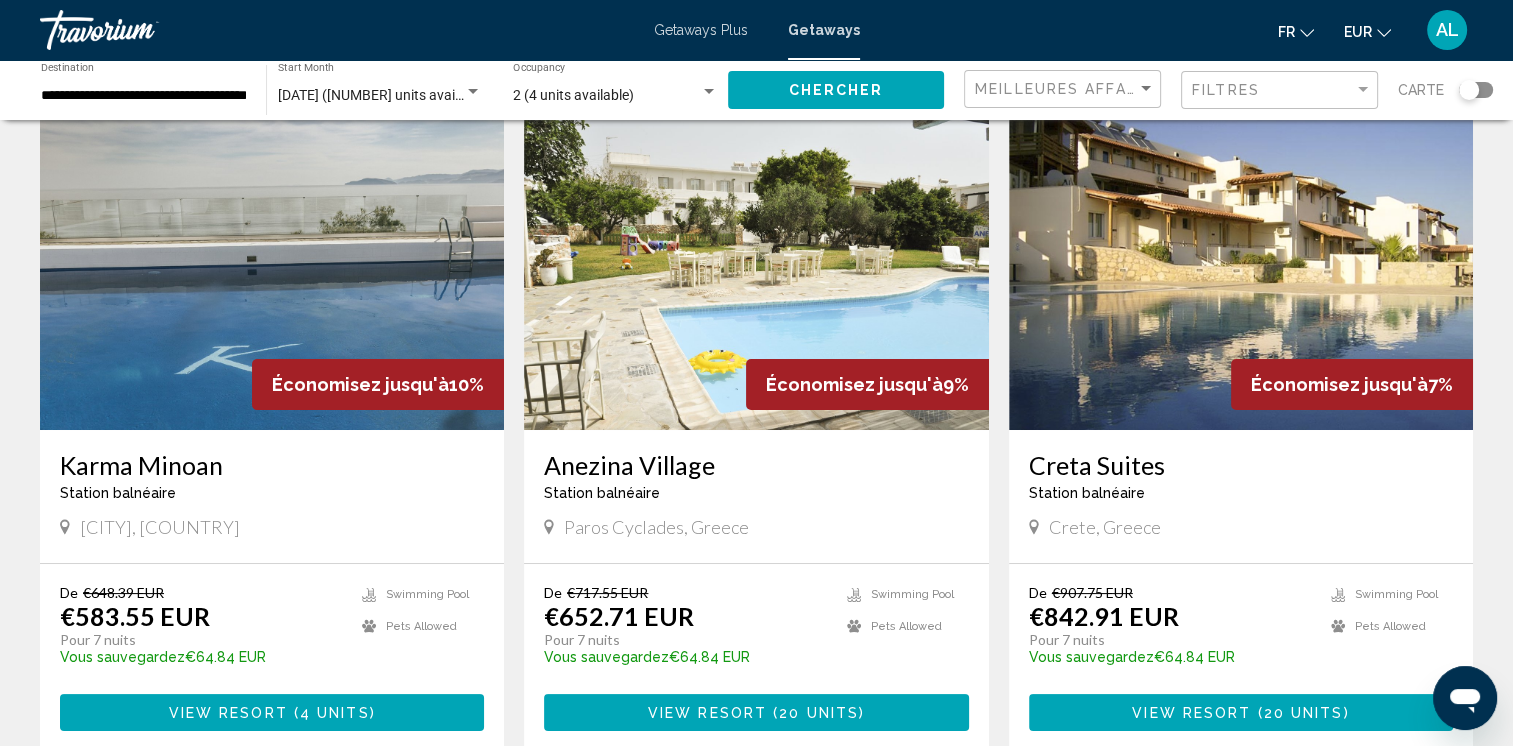 click at bounding box center (1241, 270) 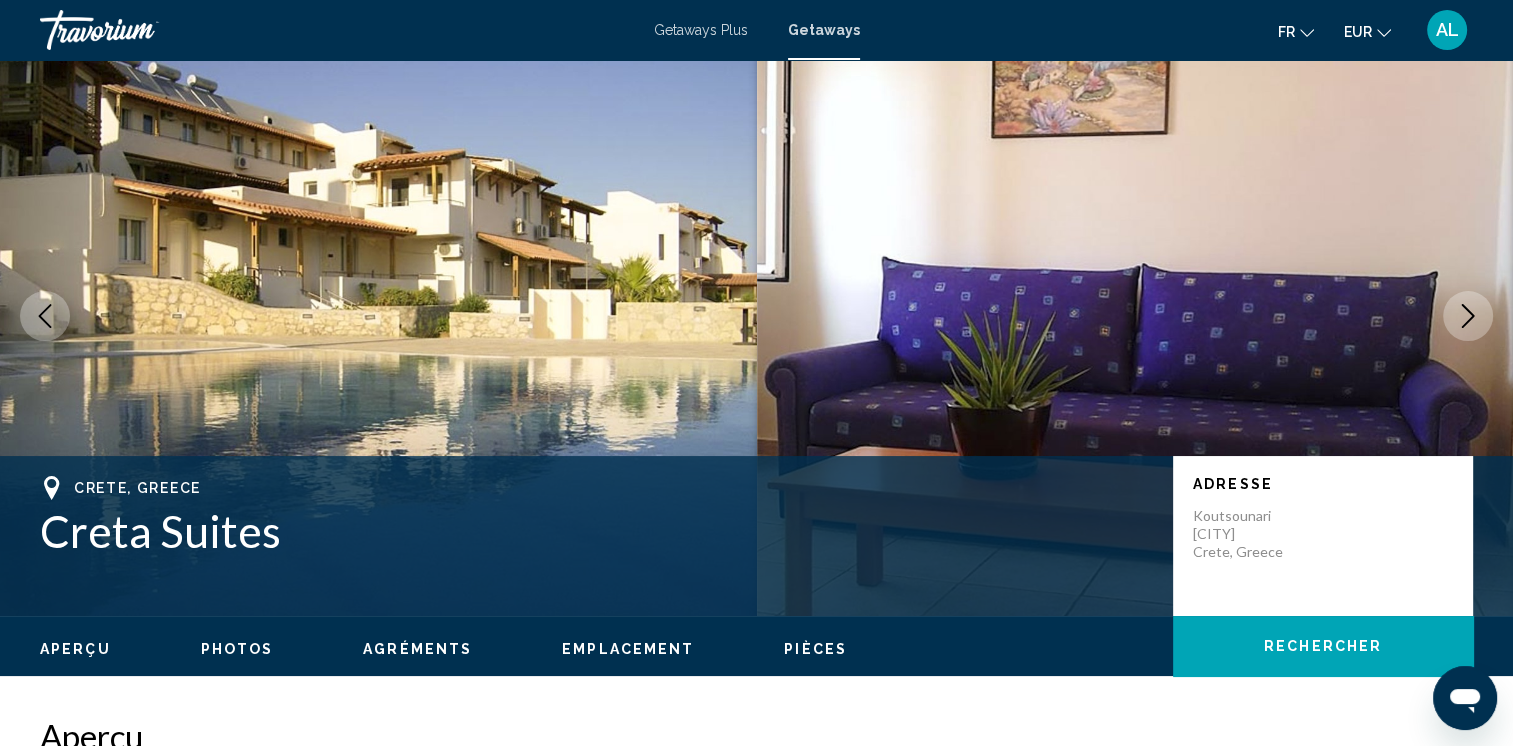 scroll, scrollTop: 0, scrollLeft: 0, axis: both 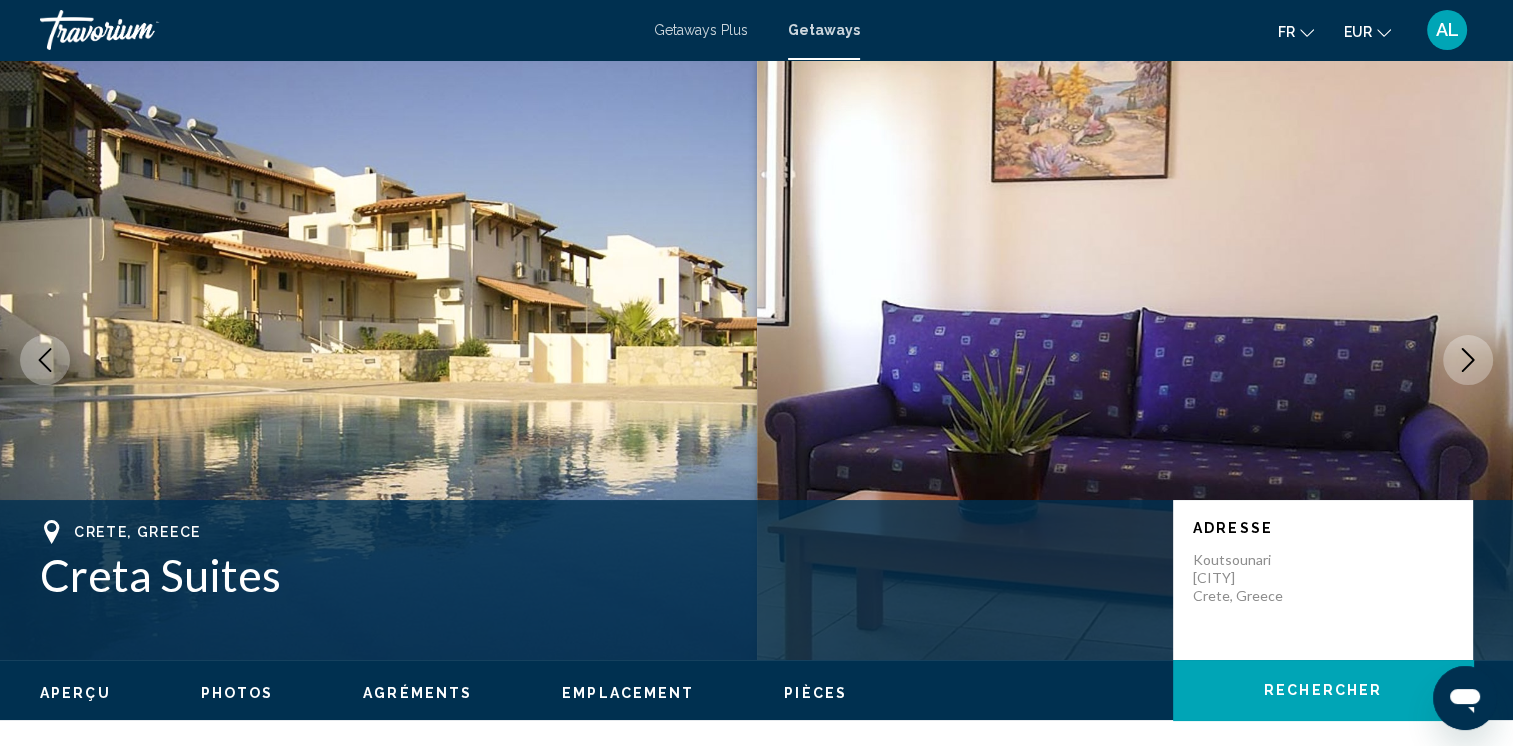 click 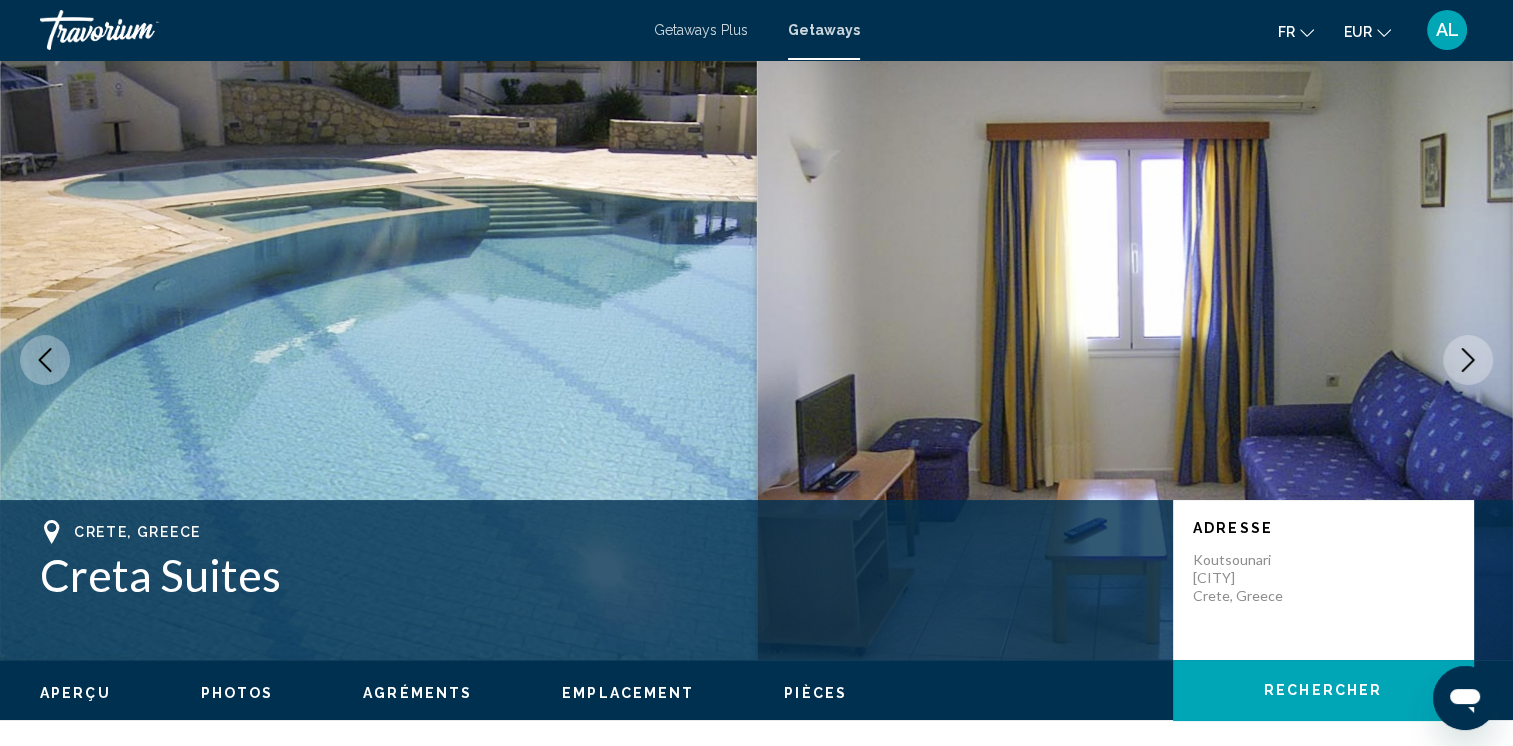 click 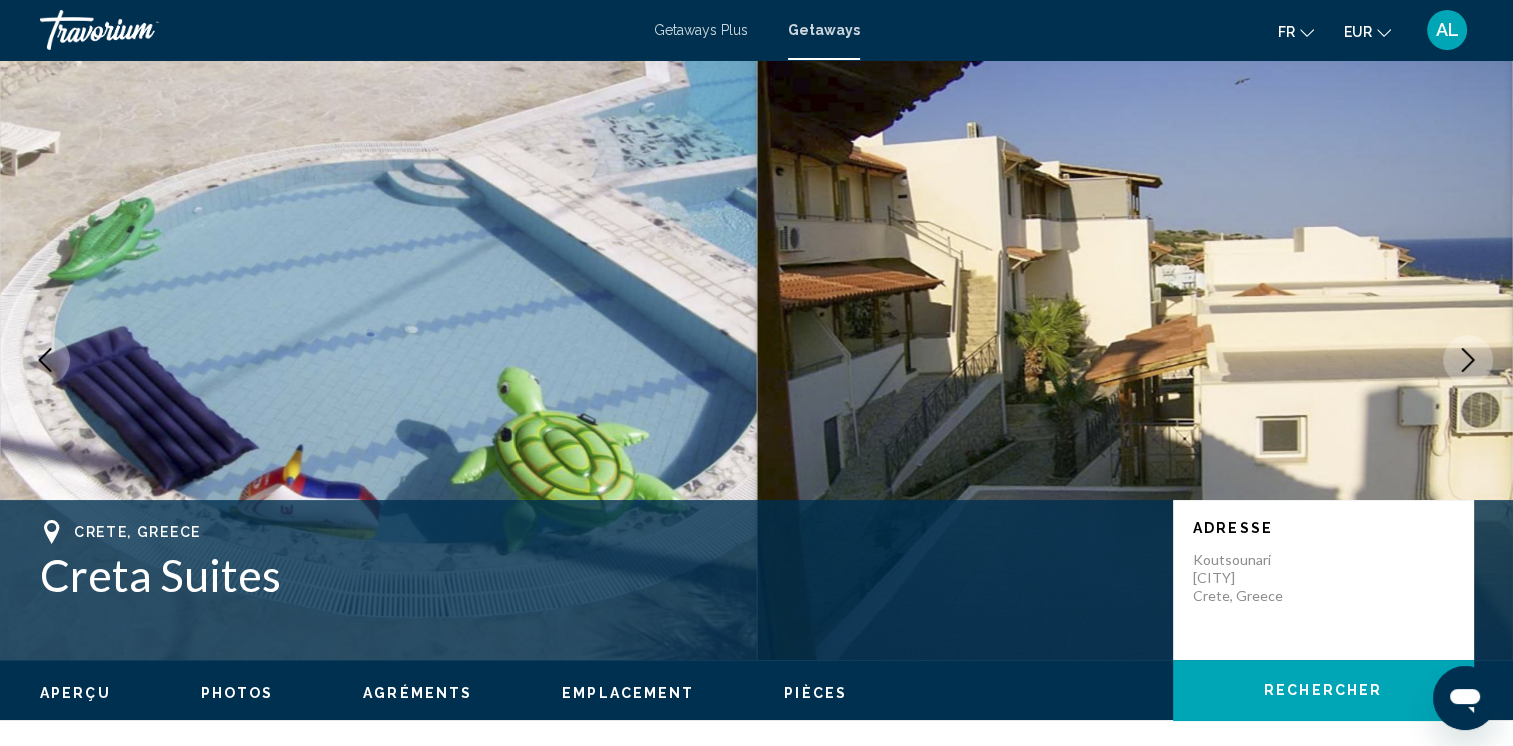 click 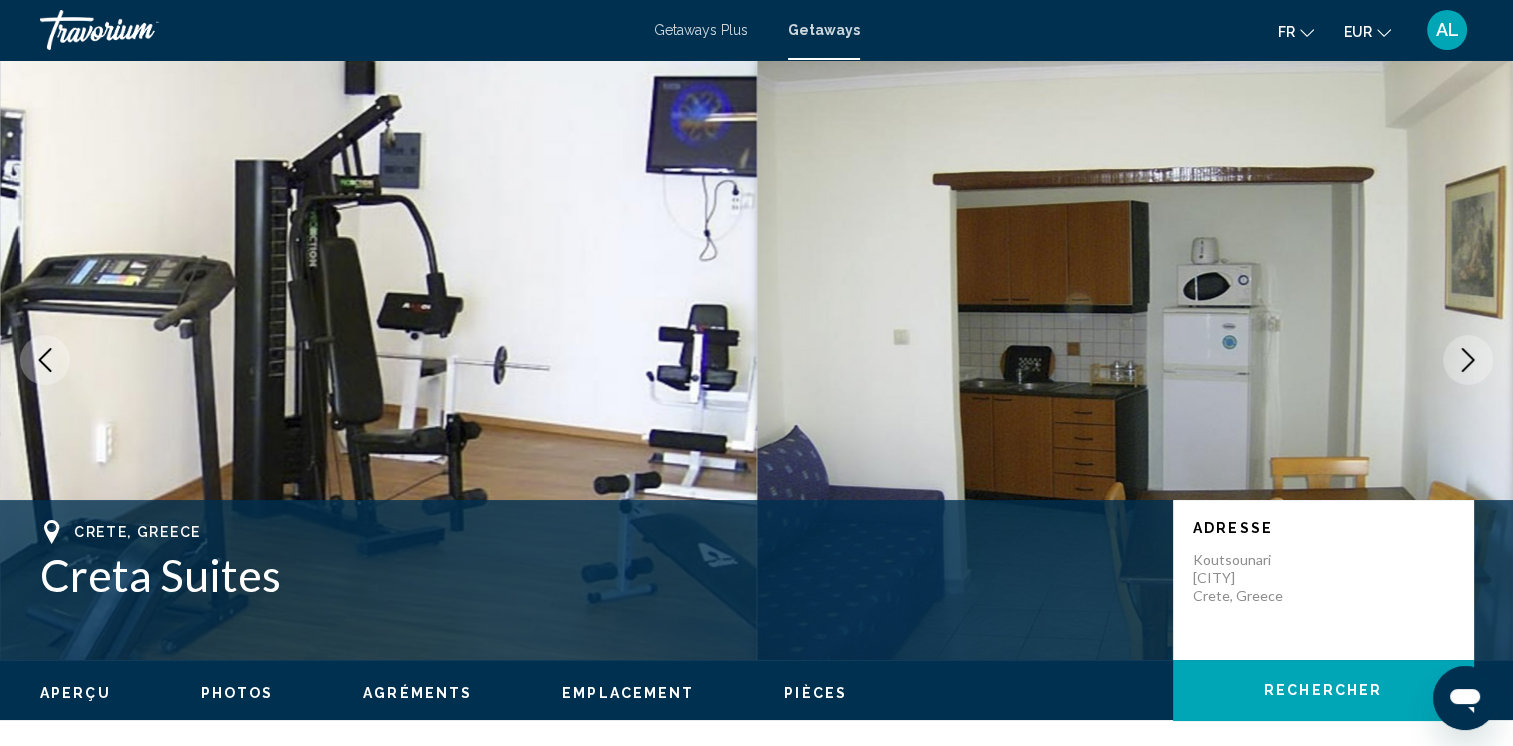 click 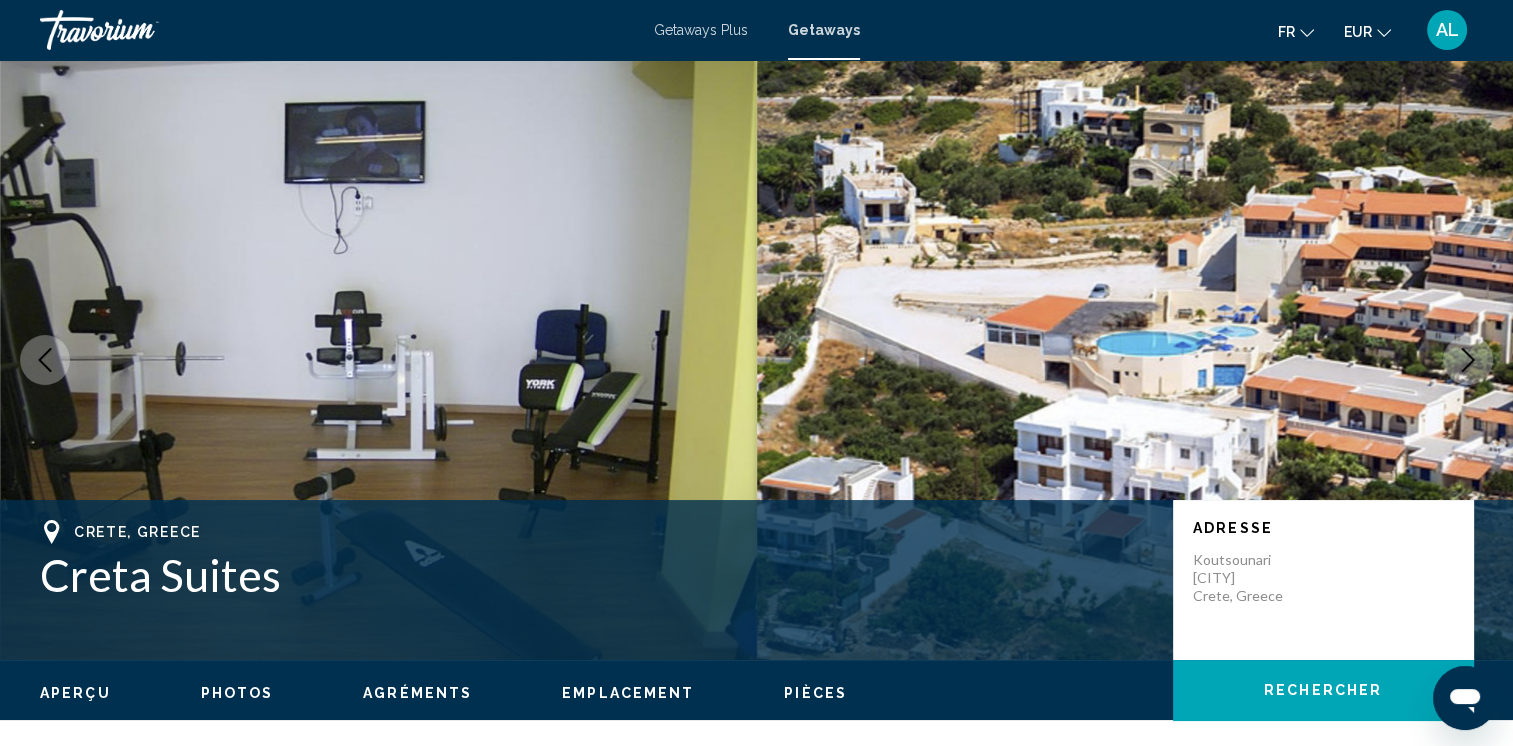 click 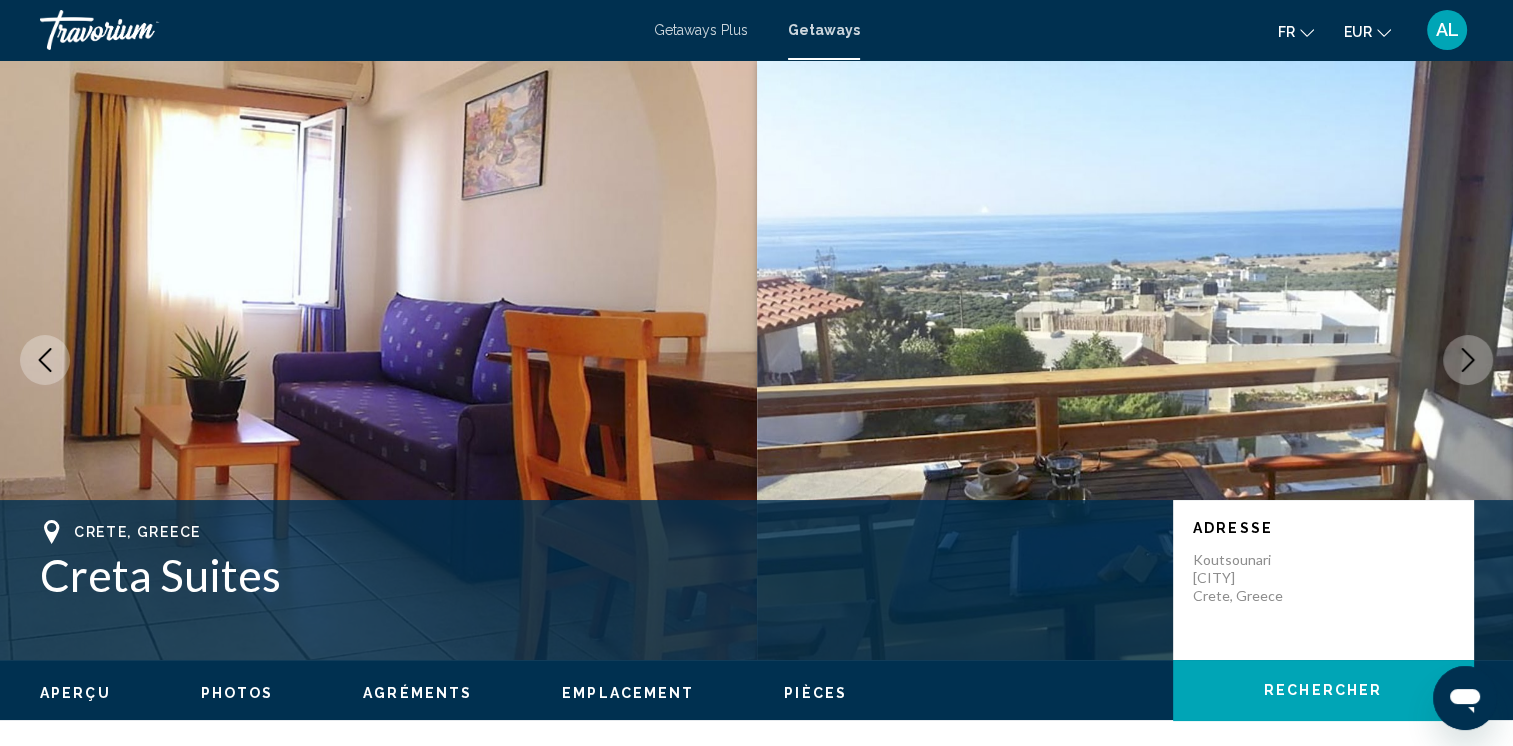 click 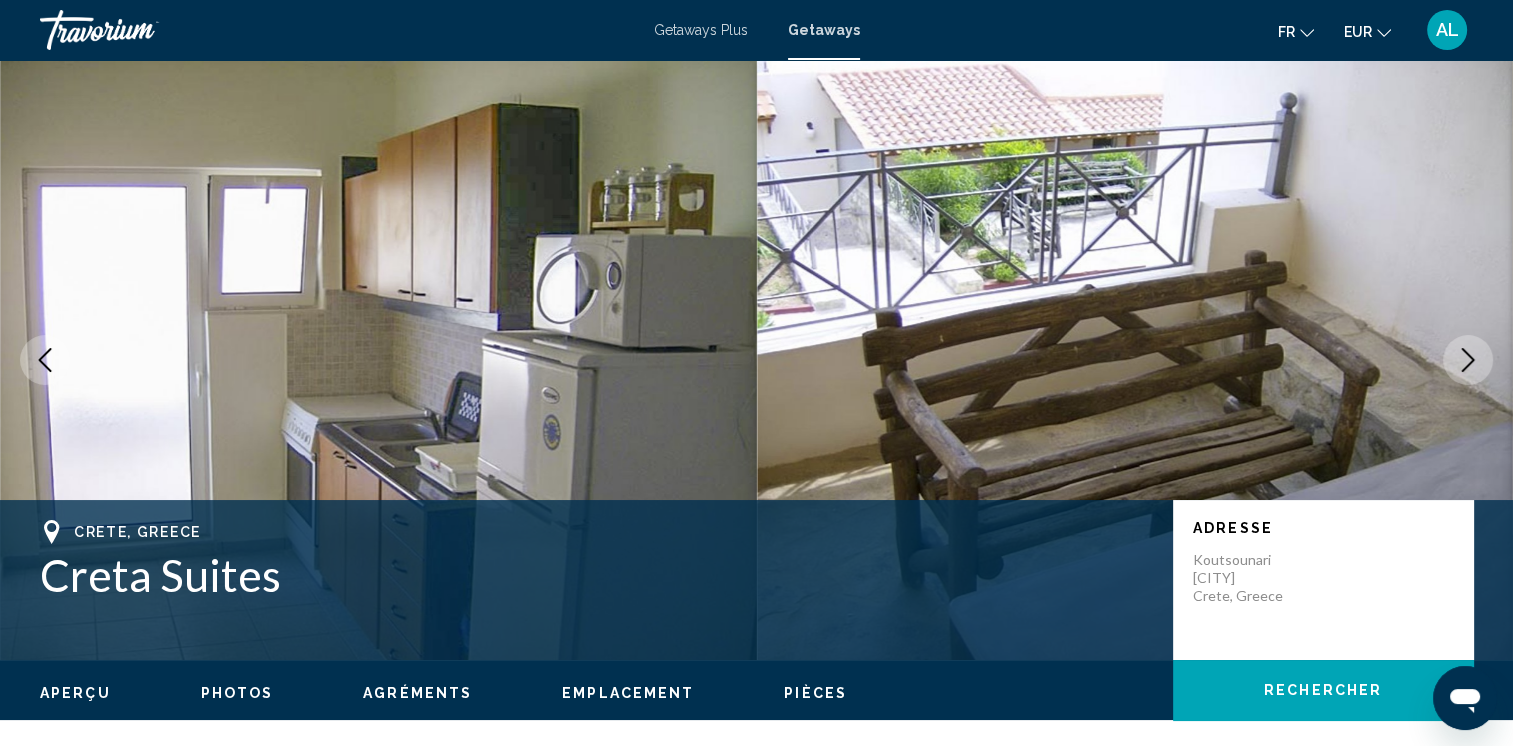 click 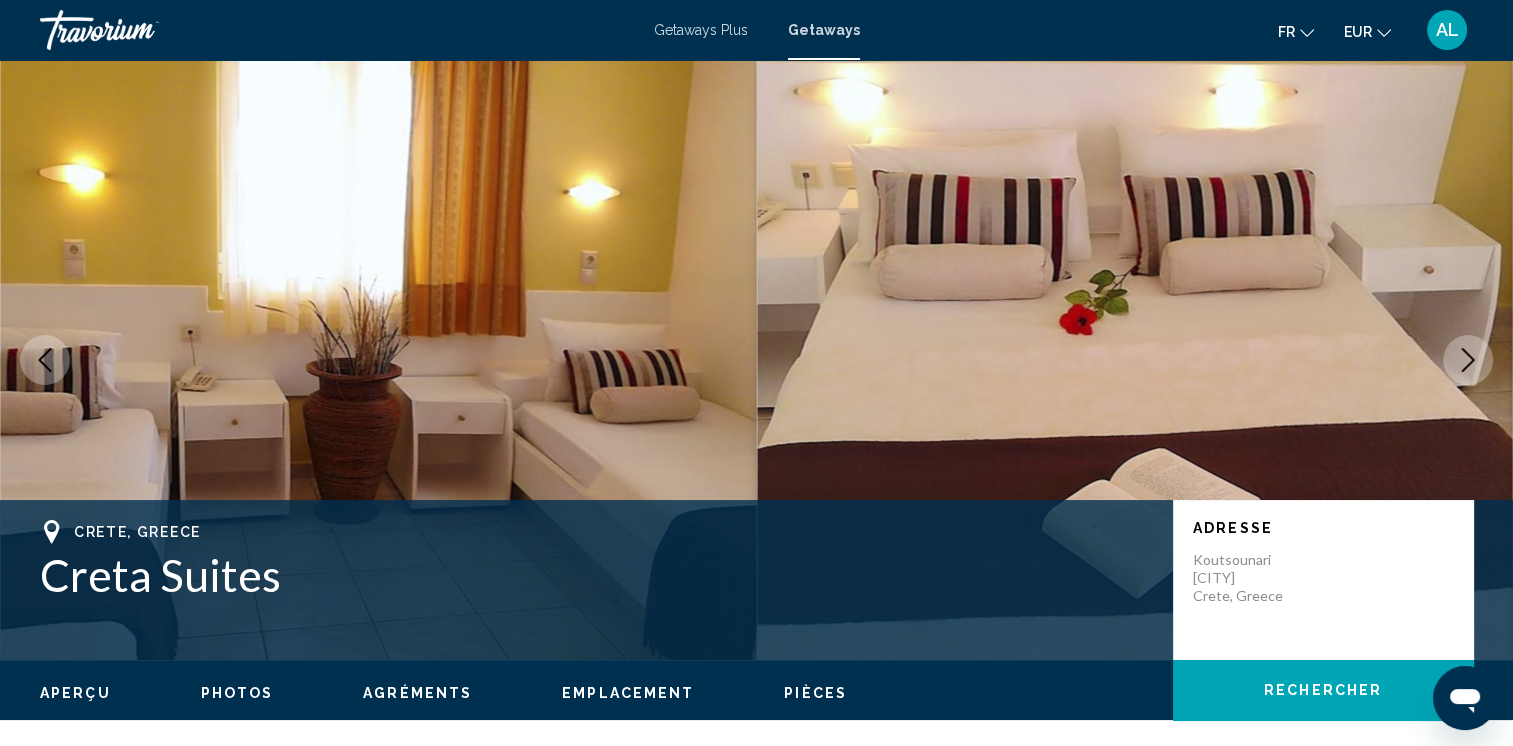 click 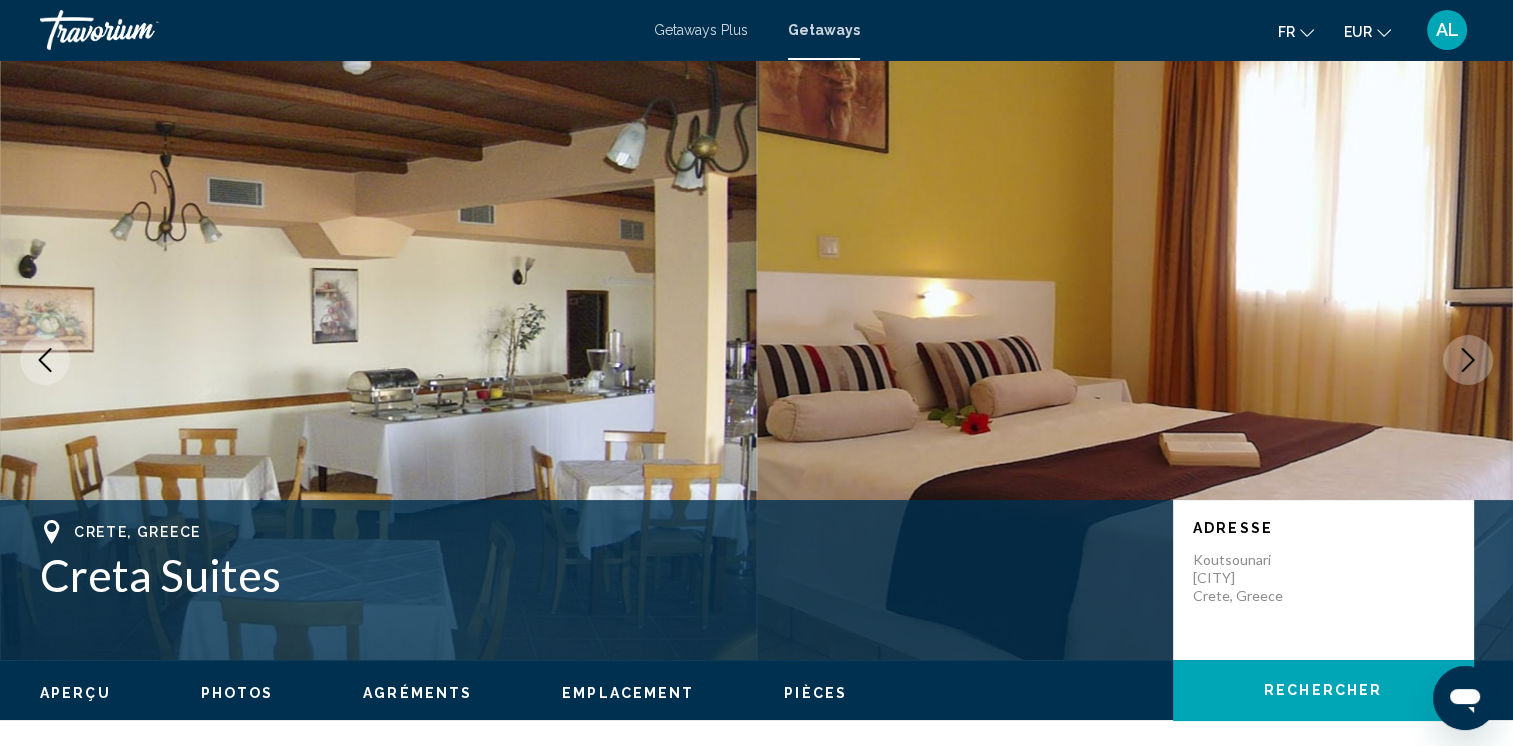 click 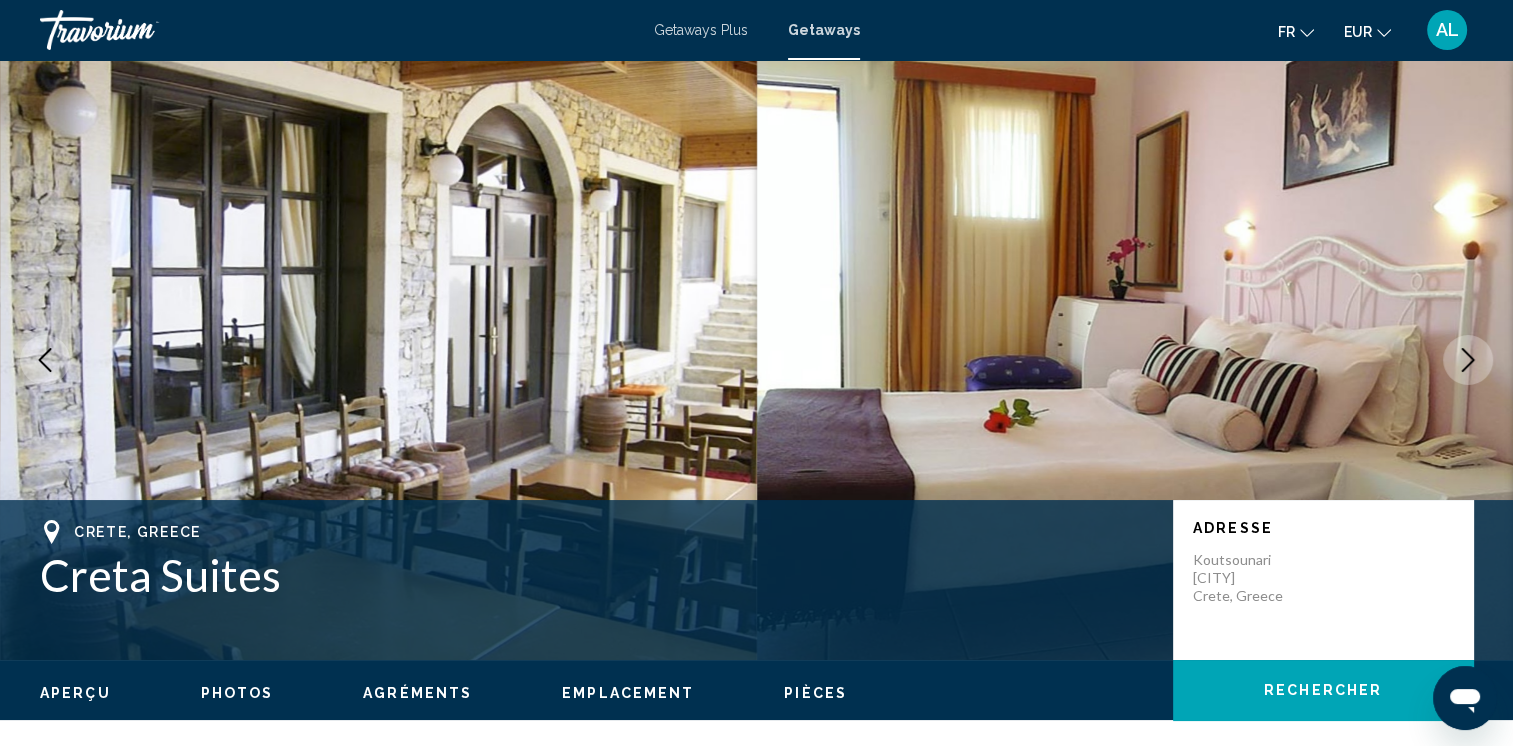 click 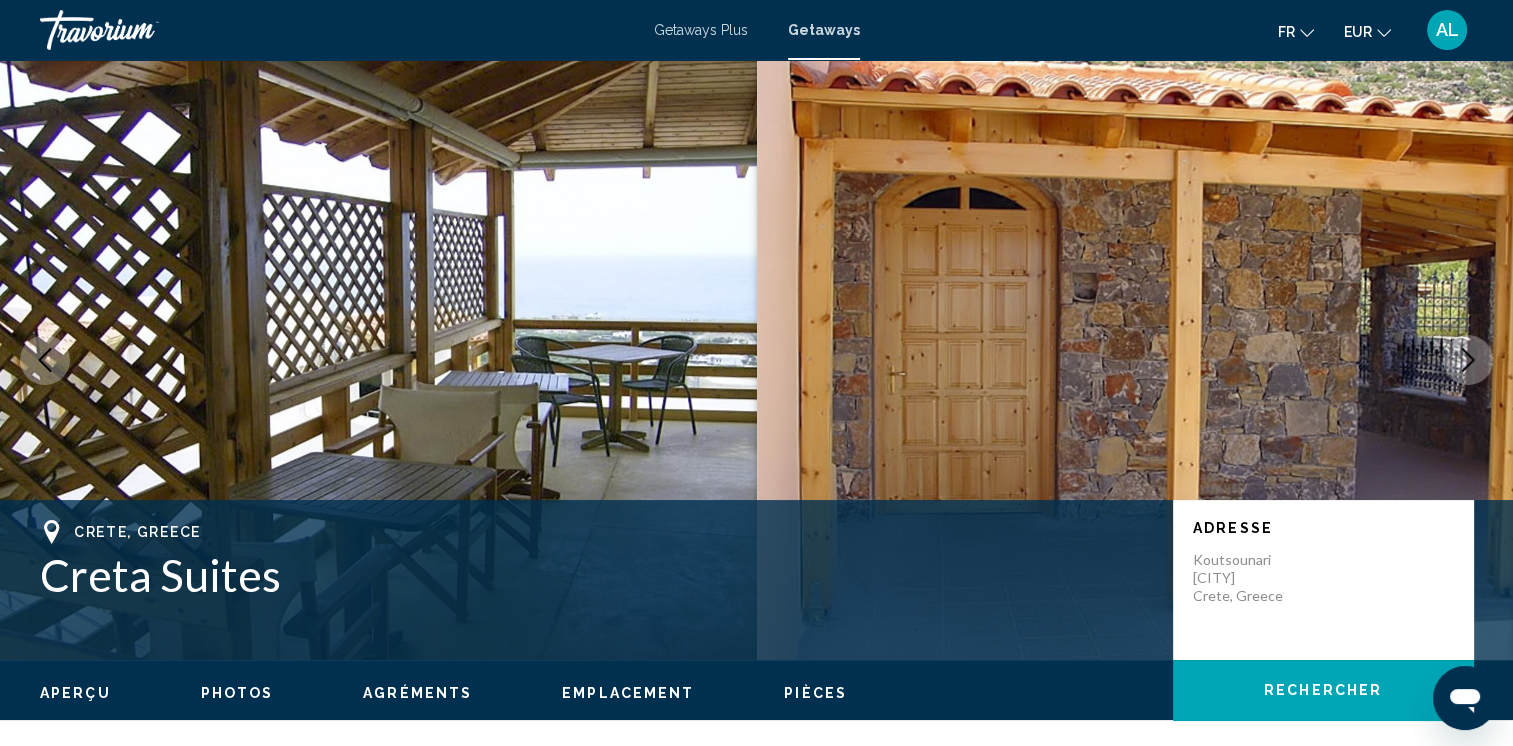 click 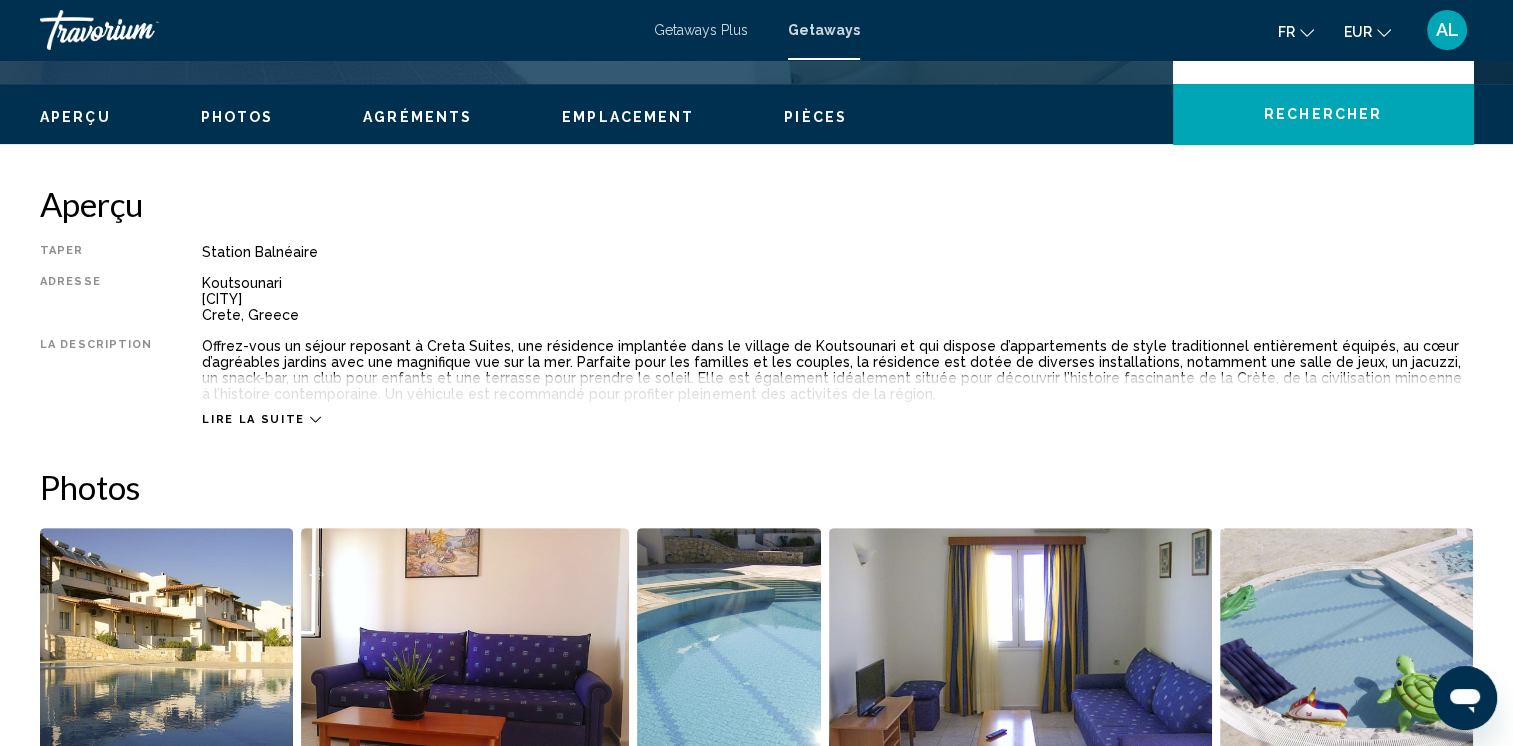 scroll, scrollTop: 600, scrollLeft: 0, axis: vertical 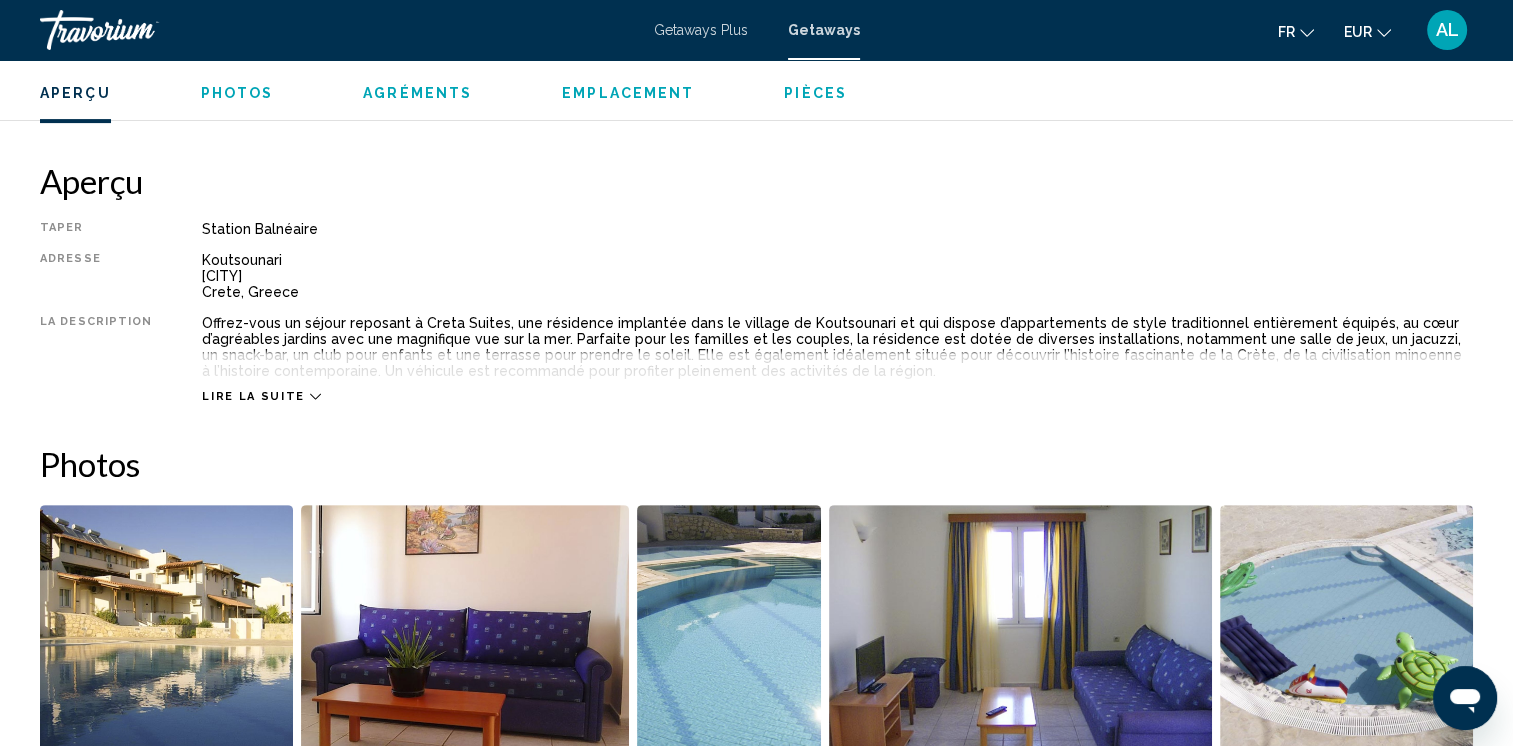 click on "Lire la suite" at bounding box center (253, 396) 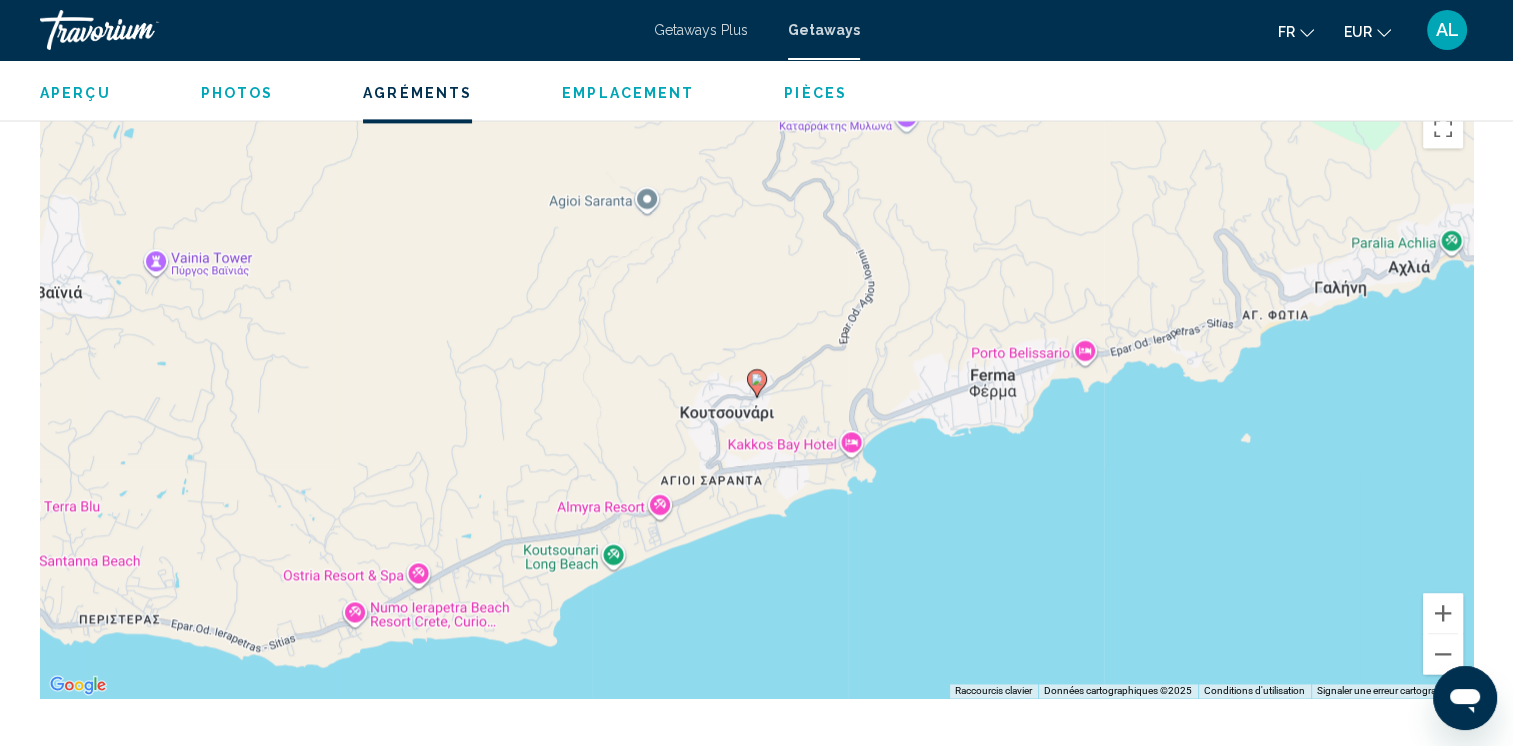 scroll, scrollTop: 2100, scrollLeft: 0, axis: vertical 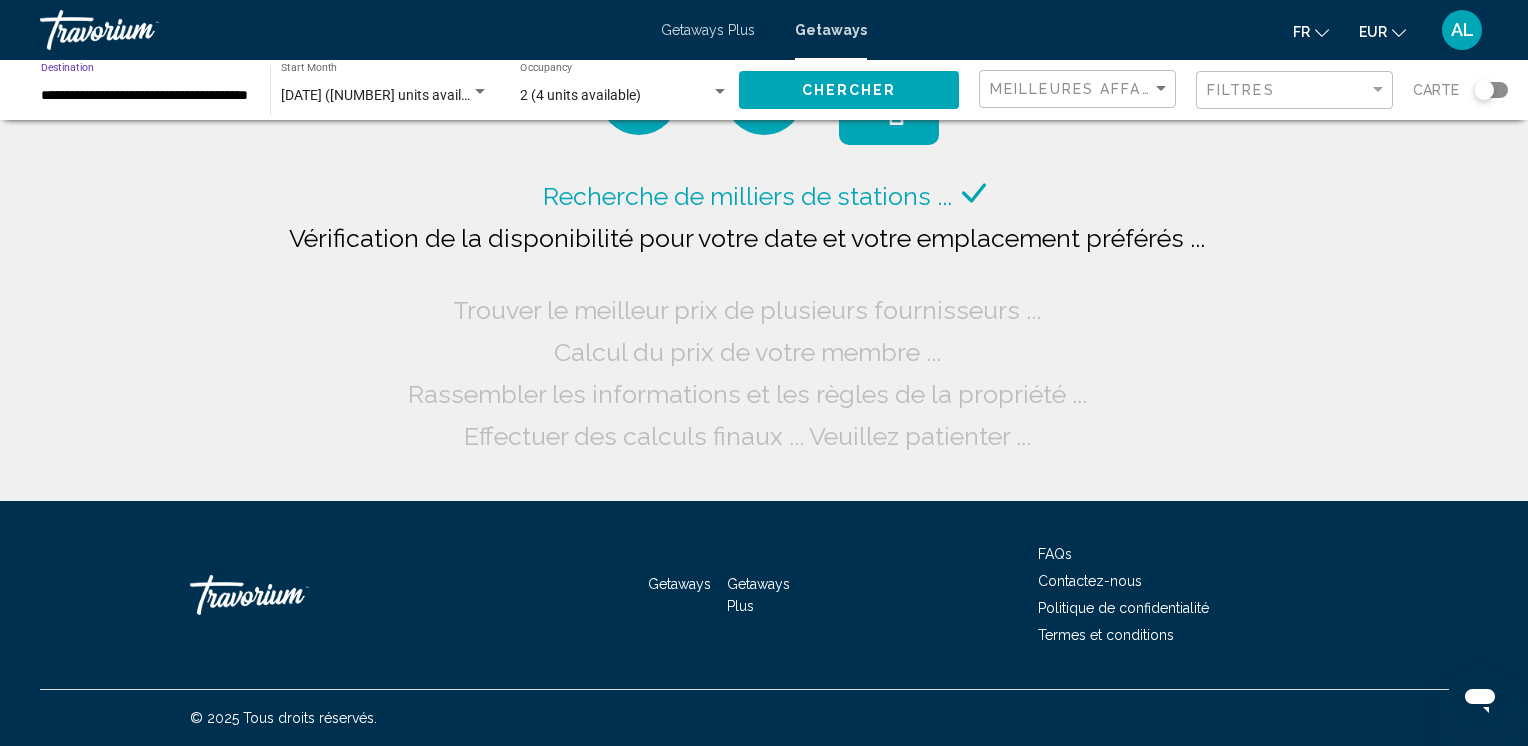 click on "**********" at bounding box center (145, 96) 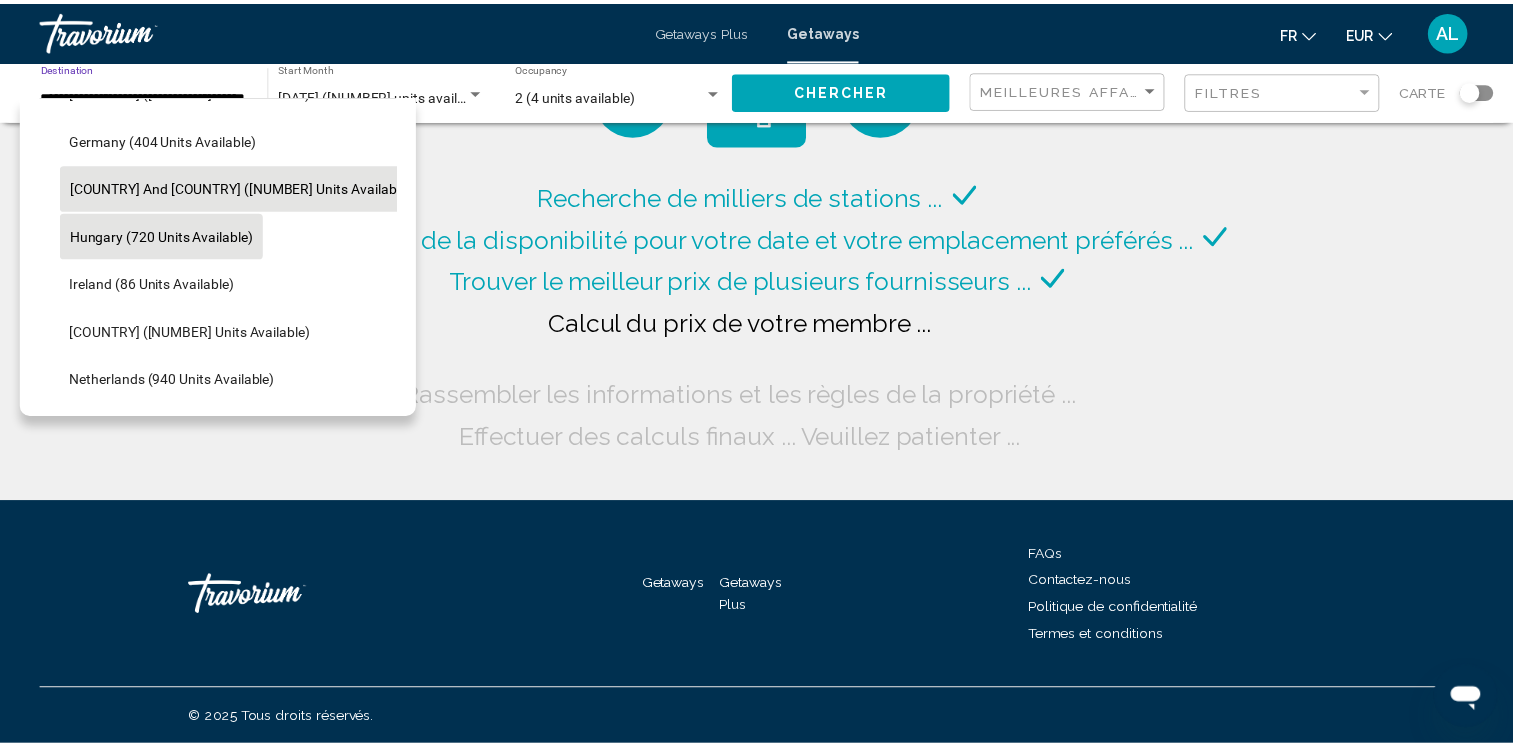 scroll, scrollTop: 658, scrollLeft: 0, axis: vertical 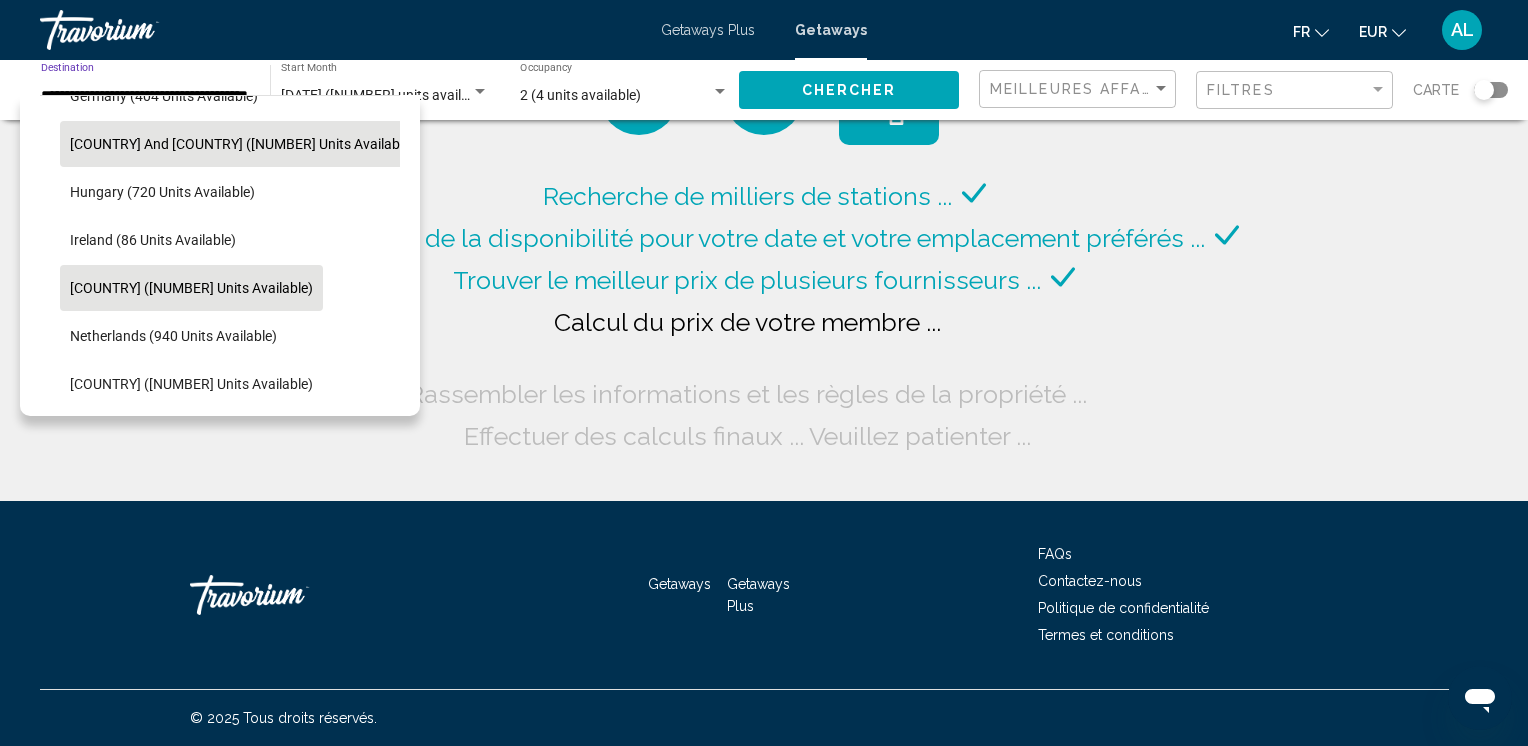 click on "[COUNTRY] ([NUMBER] units available)" 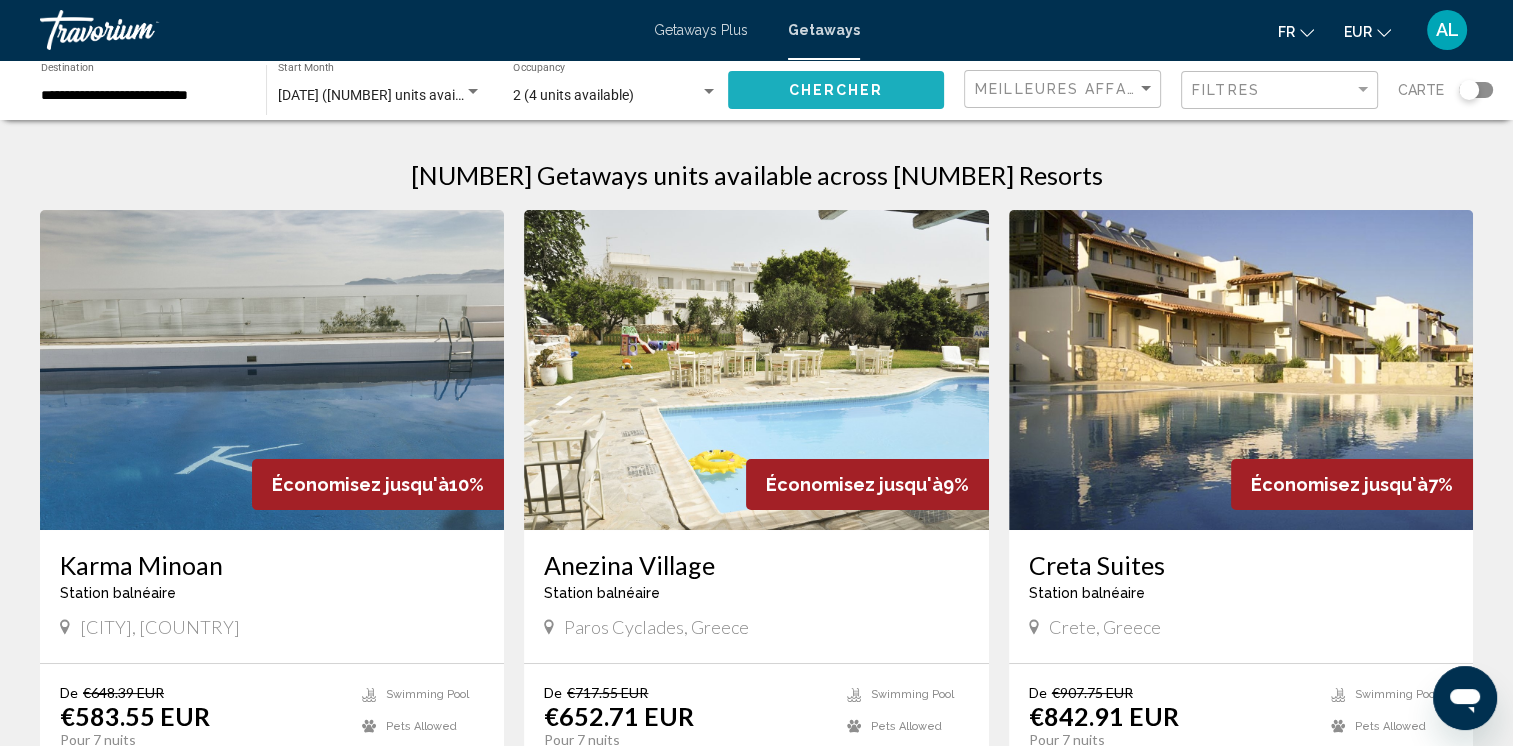 click on "Chercher" 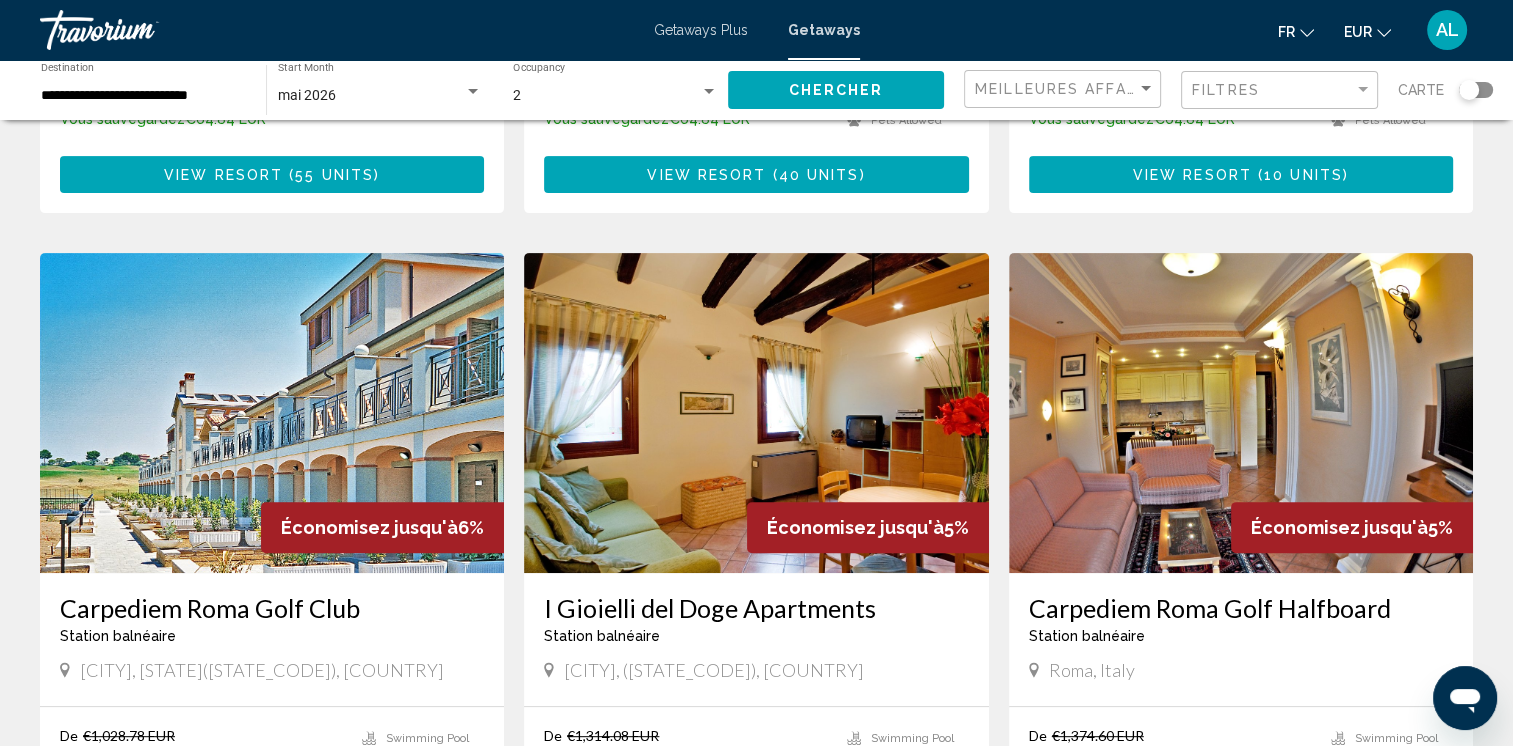 scroll, scrollTop: 700, scrollLeft: 0, axis: vertical 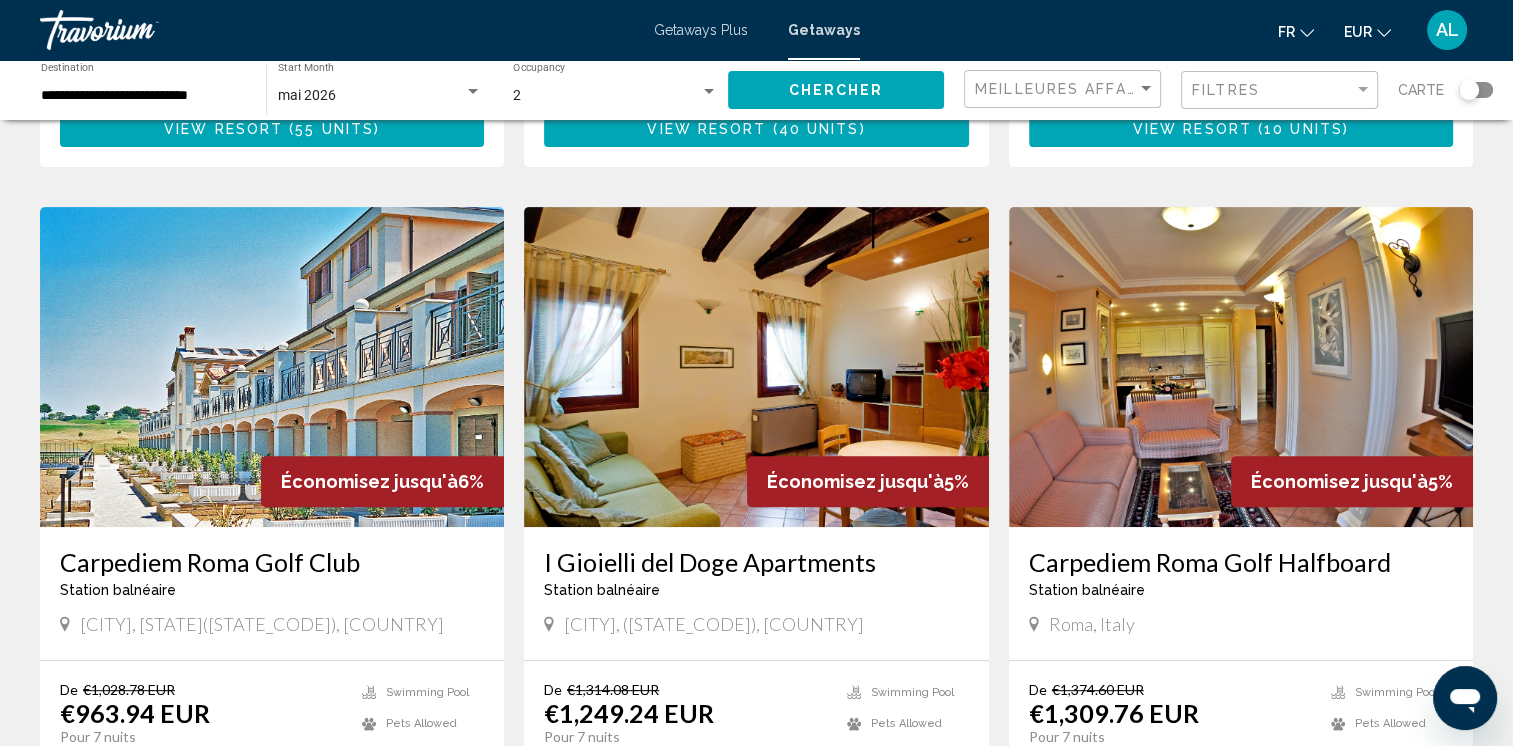 click at bounding box center [272, 367] 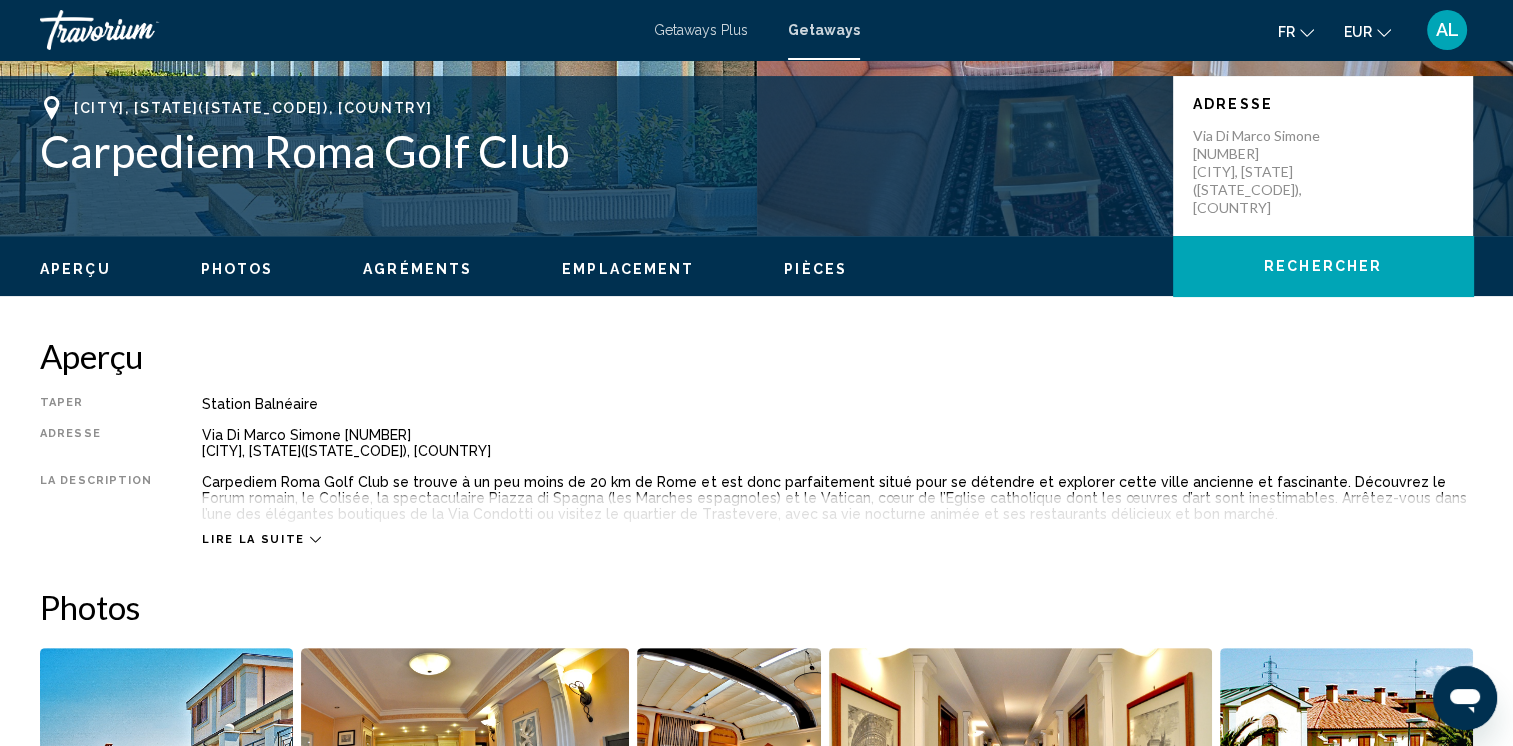 scroll, scrollTop: 500, scrollLeft: 0, axis: vertical 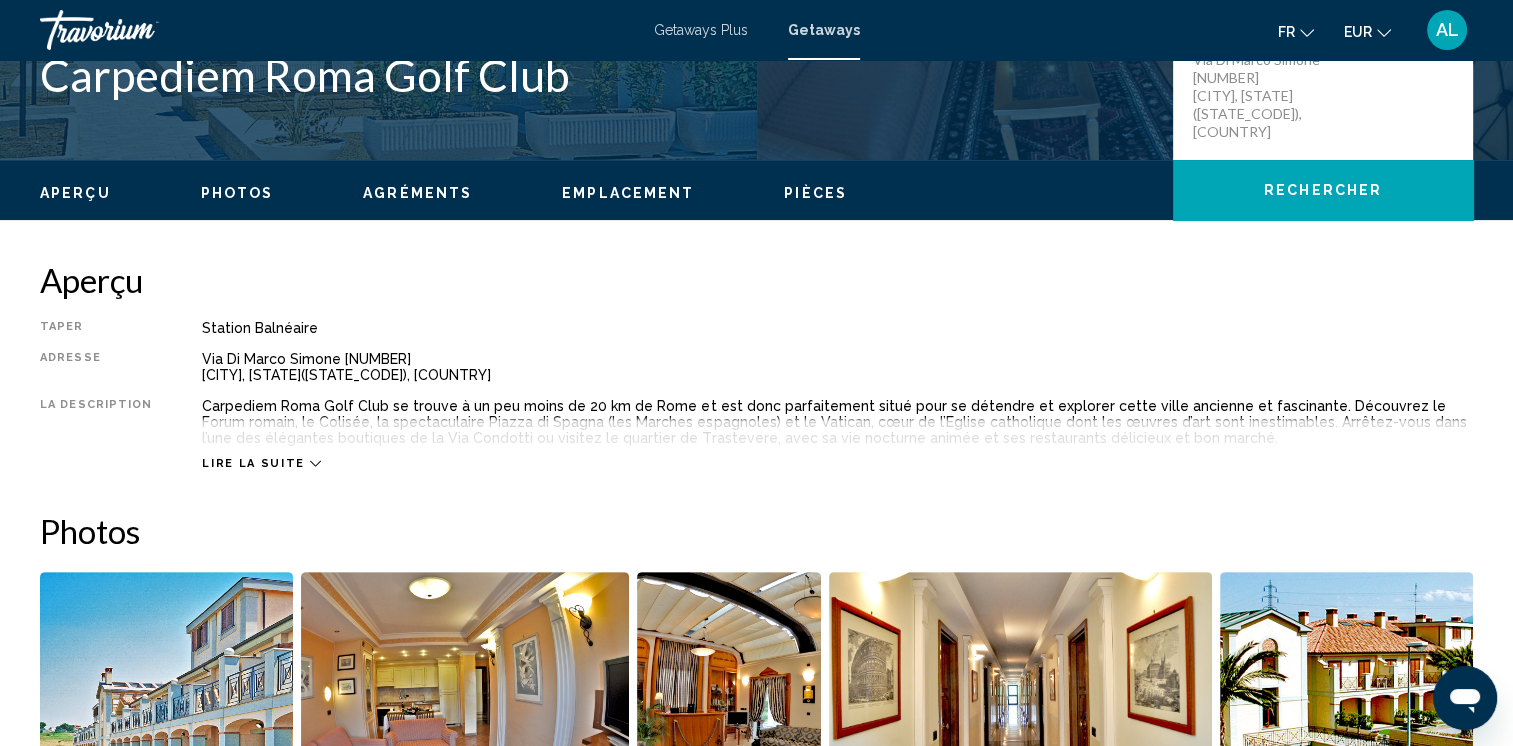 click on "Lire la suite" at bounding box center [261, 463] 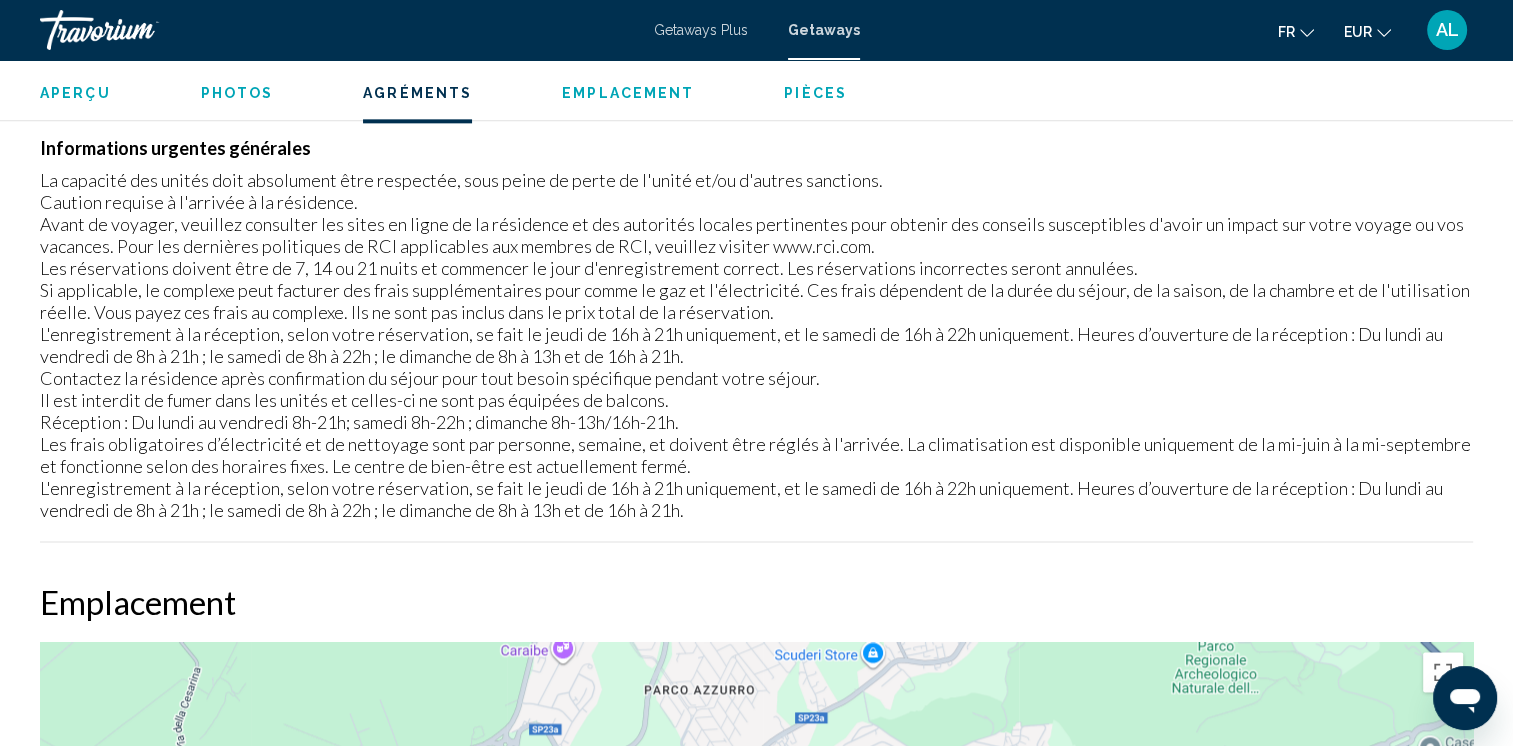 scroll, scrollTop: 2500, scrollLeft: 0, axis: vertical 